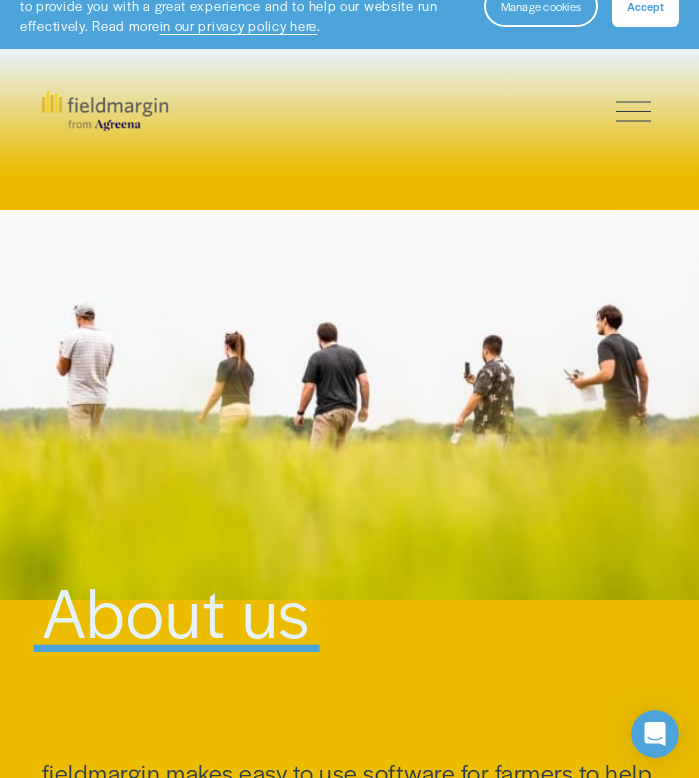 scroll, scrollTop: 0, scrollLeft: 0, axis: both 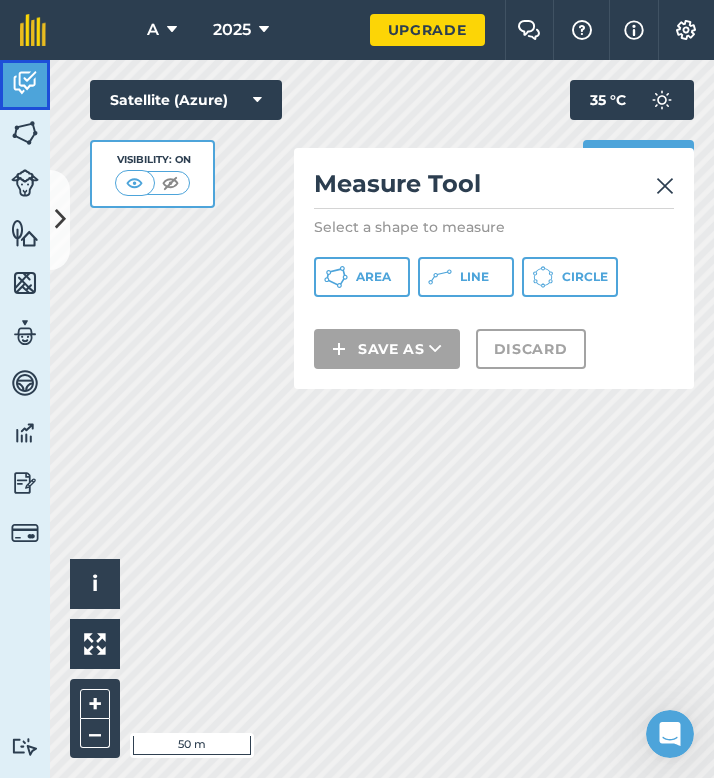 click at bounding box center (25, 83) 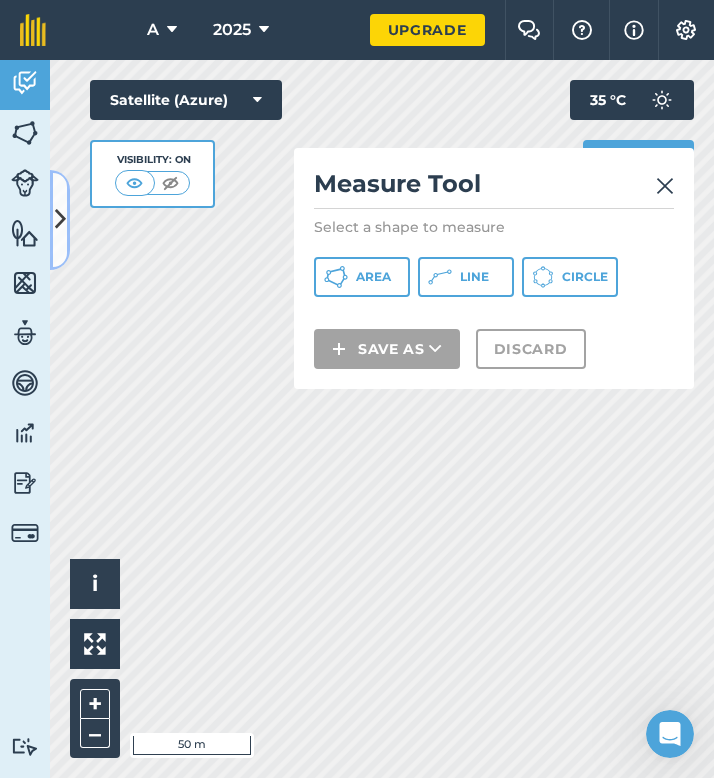 click at bounding box center [60, 220] 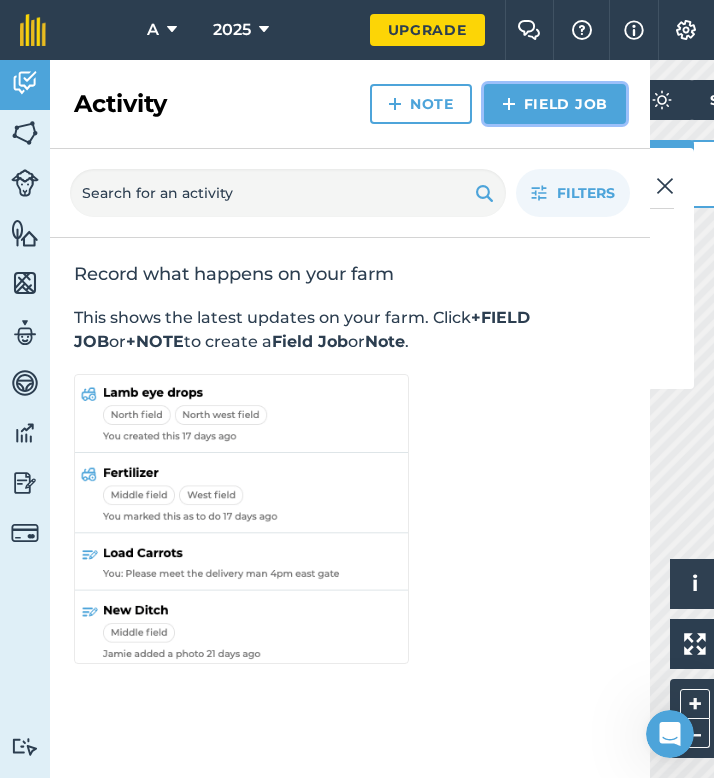 click on "Field Job" at bounding box center (555, 104) 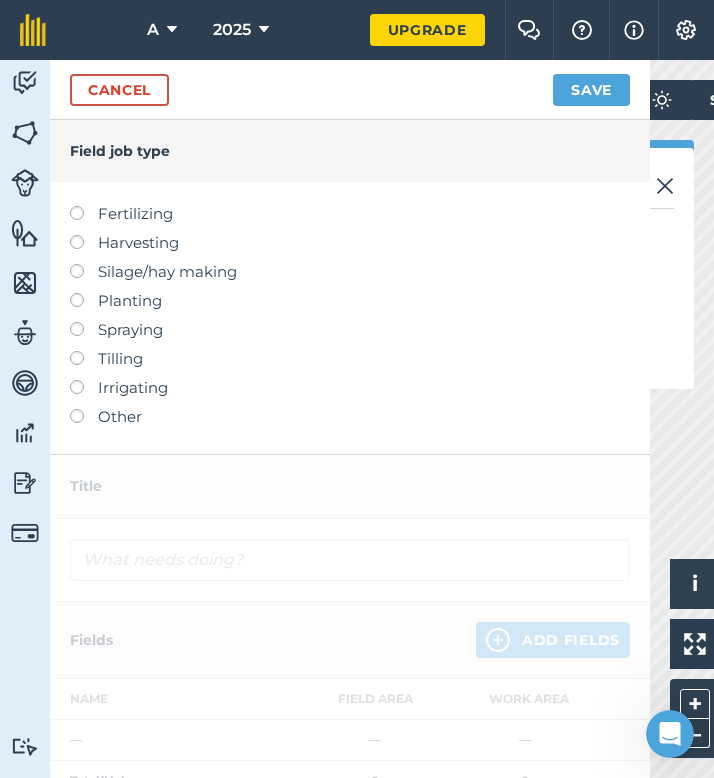 click on "Cancel Save" at bounding box center [350, 90] 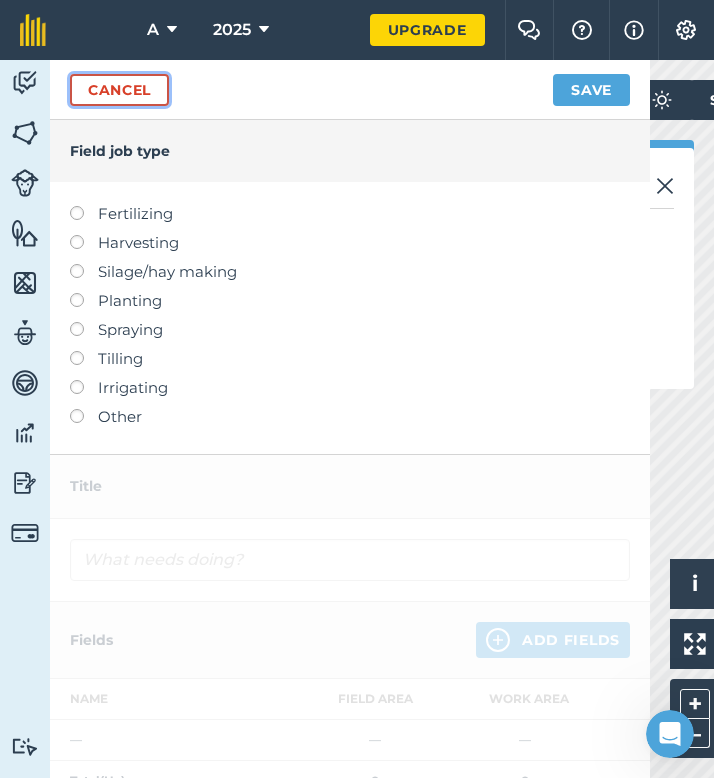 click on "Cancel" at bounding box center (119, 90) 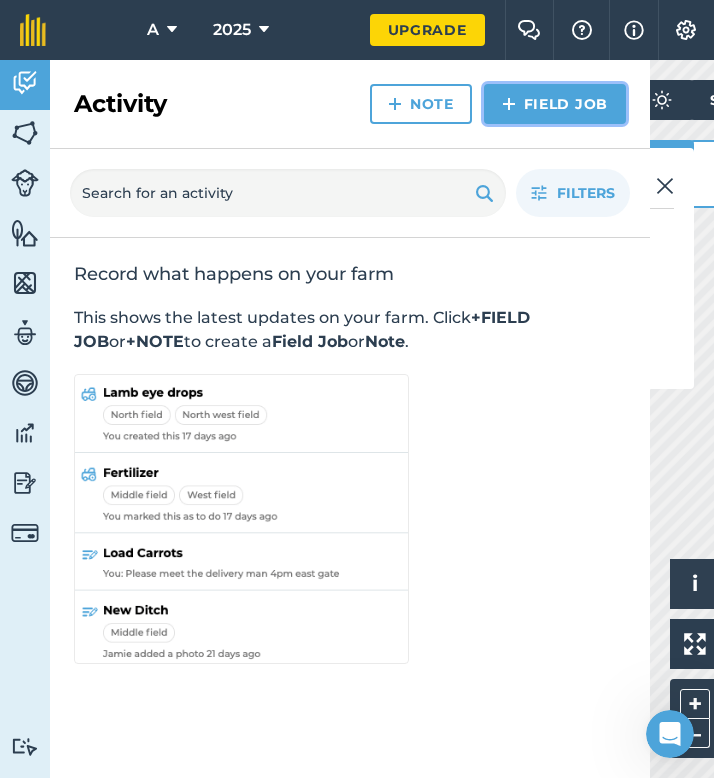 click on "Field Job" at bounding box center [555, 104] 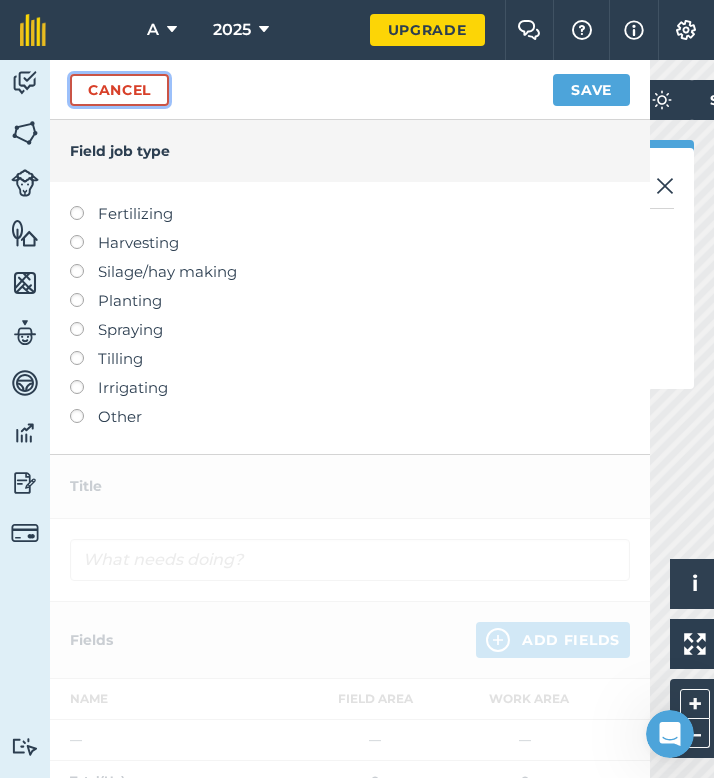 click on "Cancel" at bounding box center [119, 90] 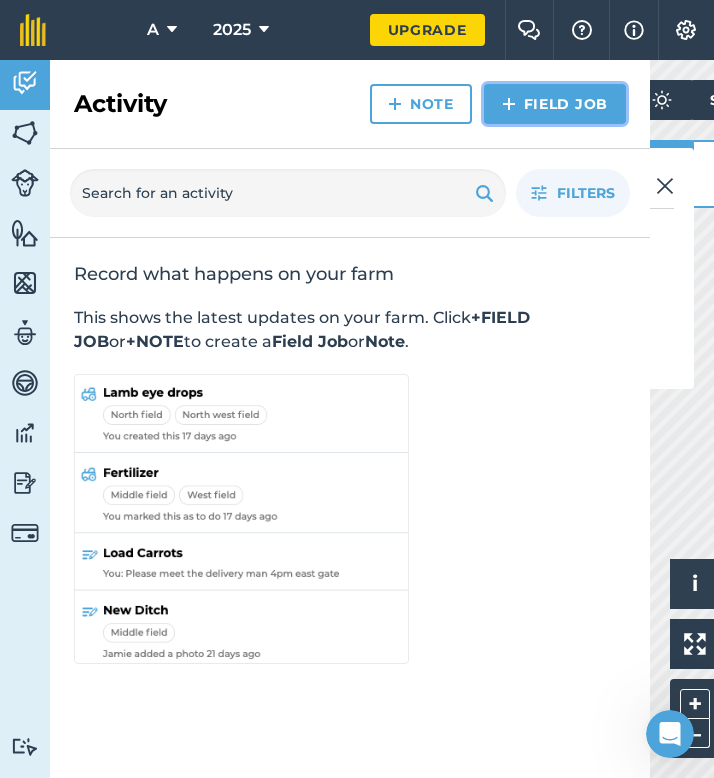 click on "Field Job" at bounding box center (555, 104) 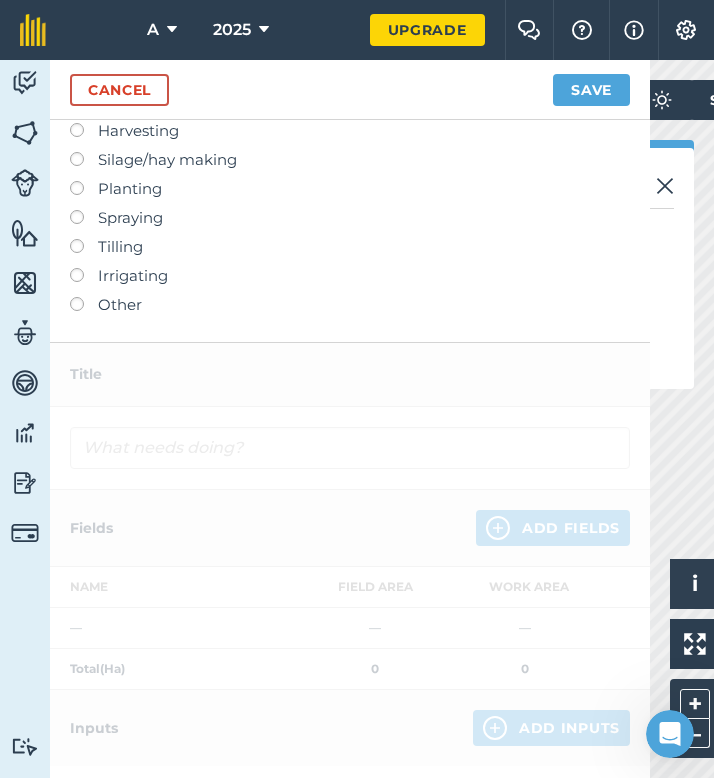 scroll, scrollTop: 114, scrollLeft: 0, axis: vertical 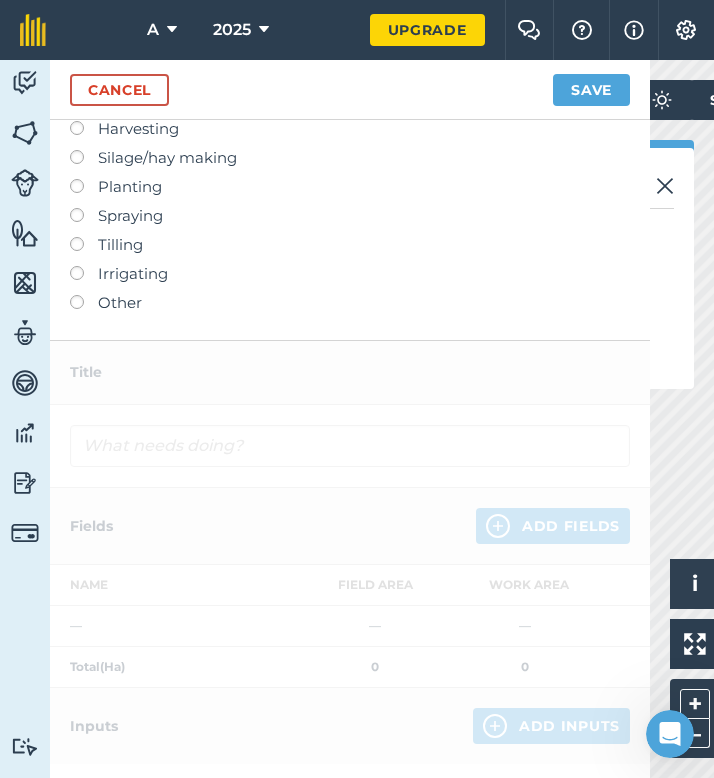 click on "Harvesting" at bounding box center (350, 129) 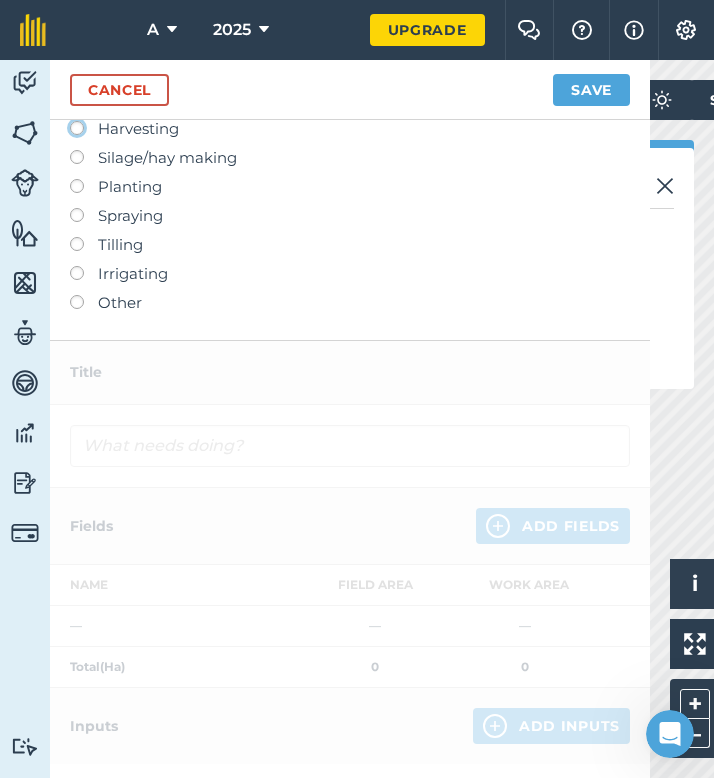 click on "Harvesting" at bounding box center (-9943, 241) 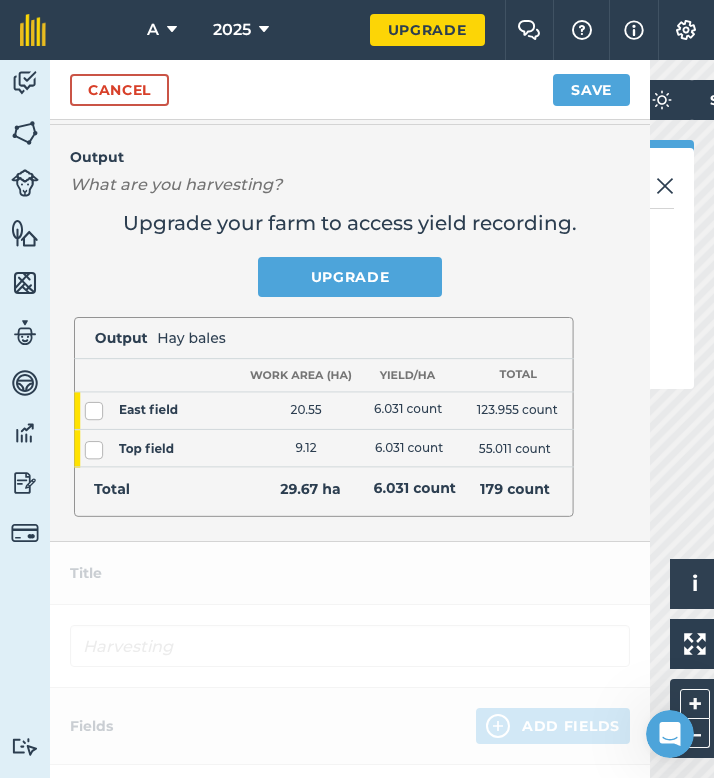 scroll, scrollTop: 0, scrollLeft: 0, axis: both 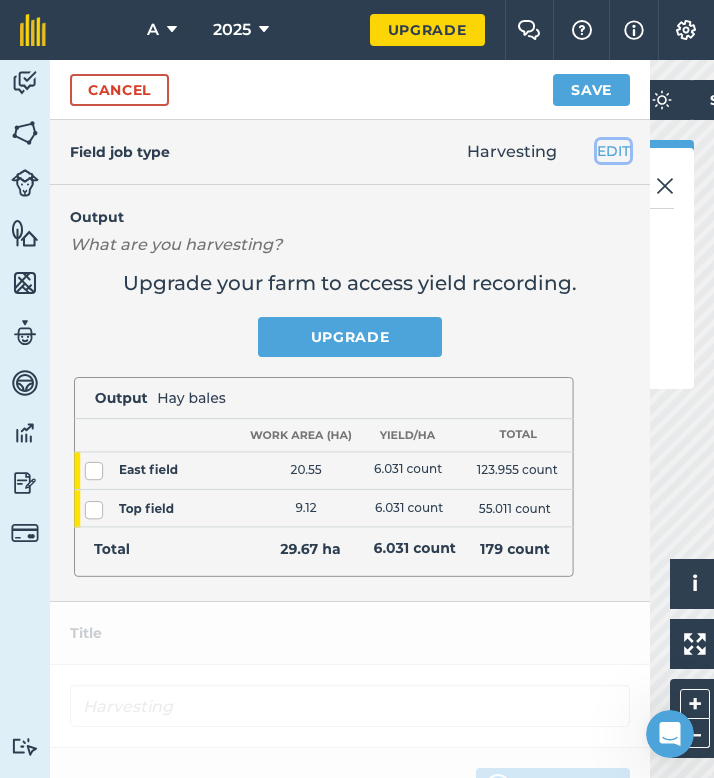 click on "EDIT" at bounding box center (613, 151) 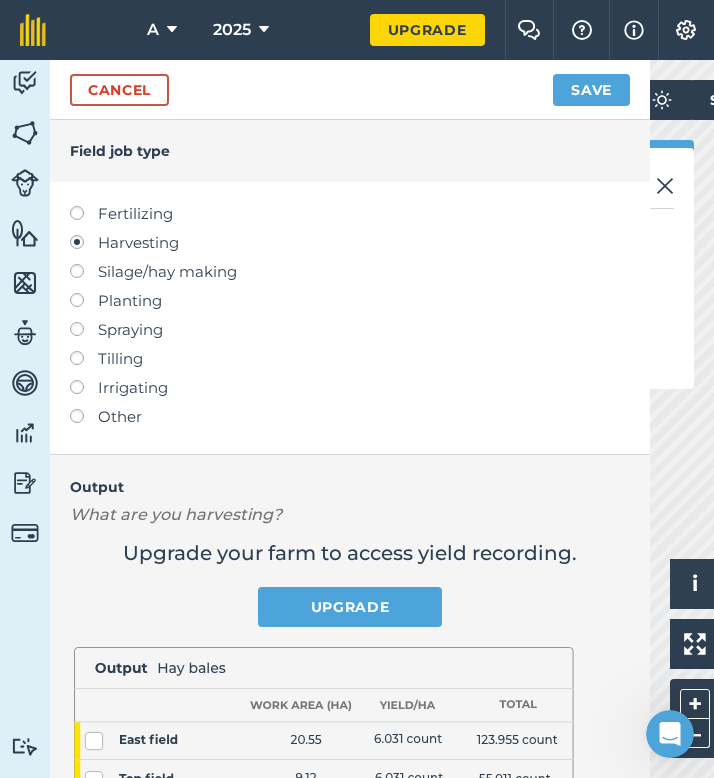 click on "Fertilizing" at bounding box center (350, 214) 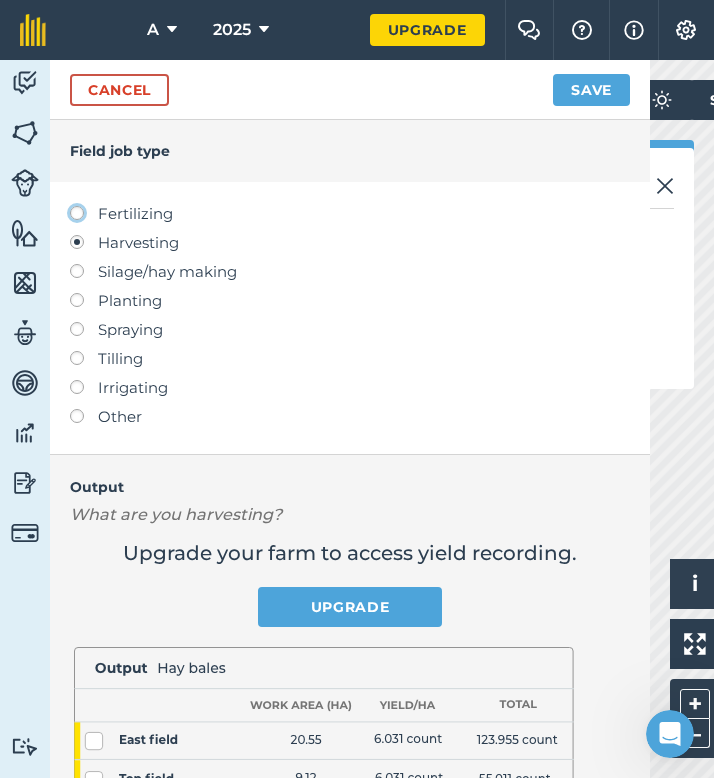 click on "Fertilizing" at bounding box center (-9943, 212) 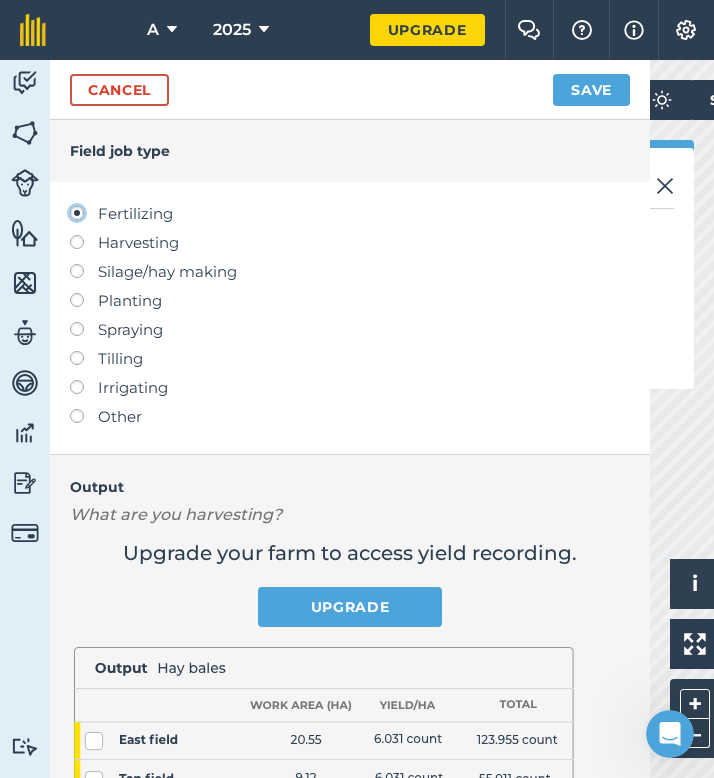 type on "Fertilizing" 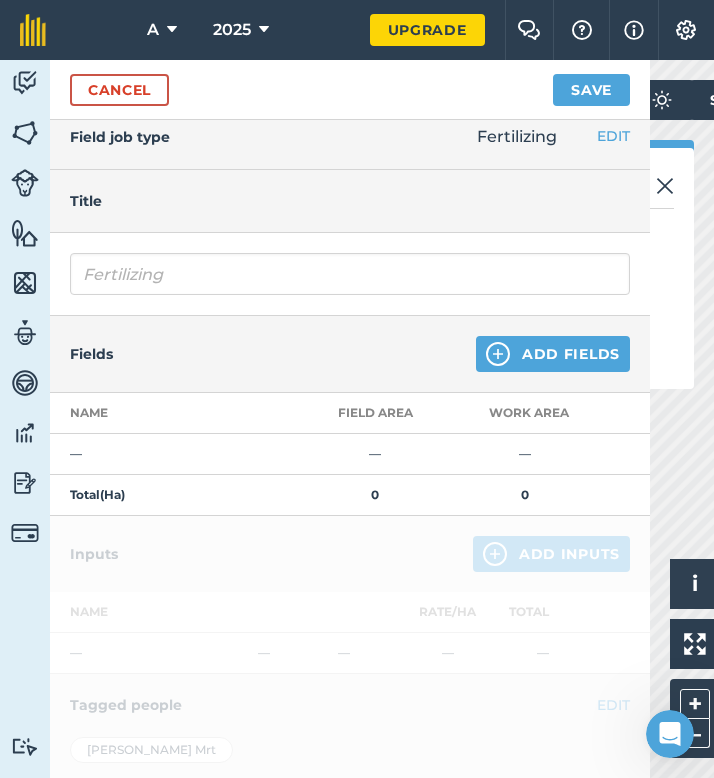 scroll, scrollTop: 71, scrollLeft: 0, axis: vertical 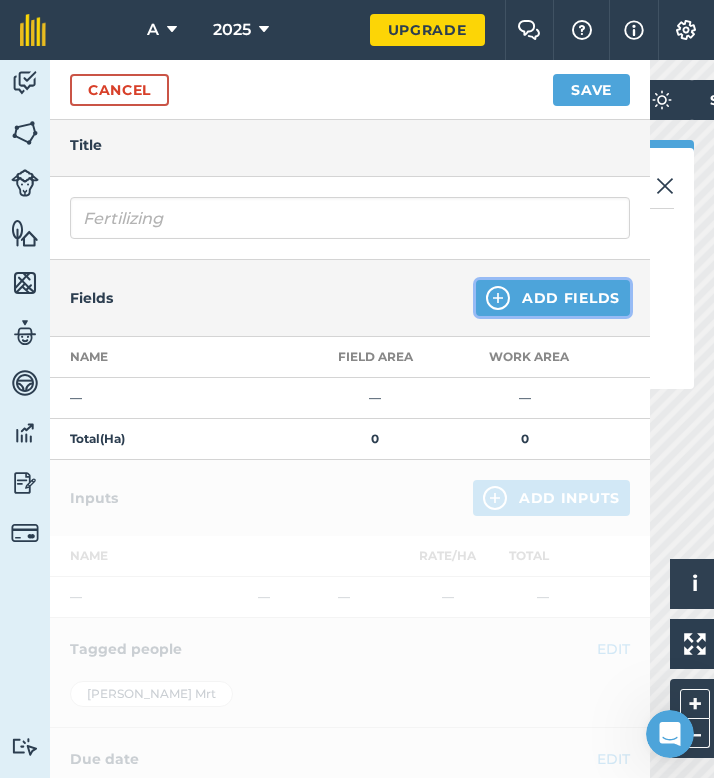 click on "Add Fields" at bounding box center (553, 298) 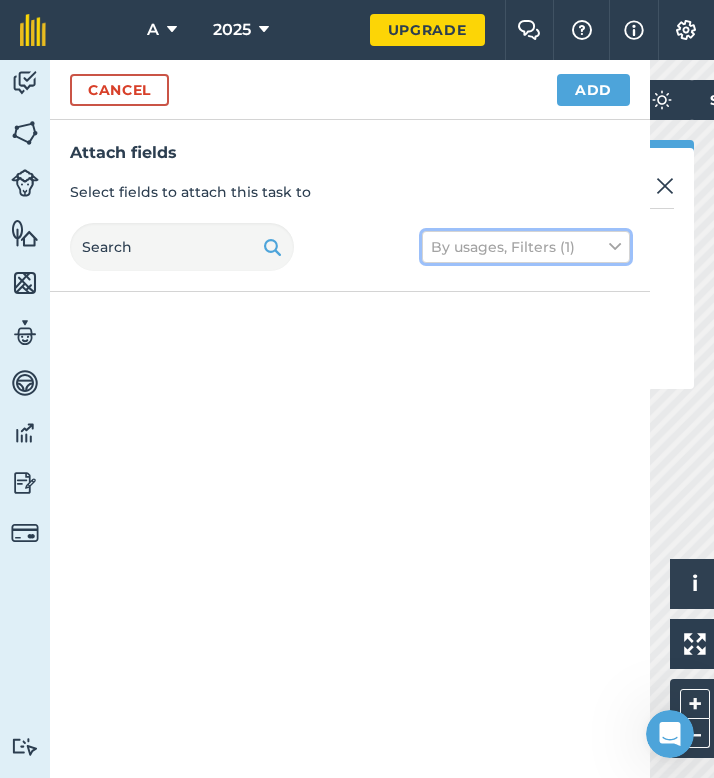 click on "By usages, Filters (1)" at bounding box center (526, 247) 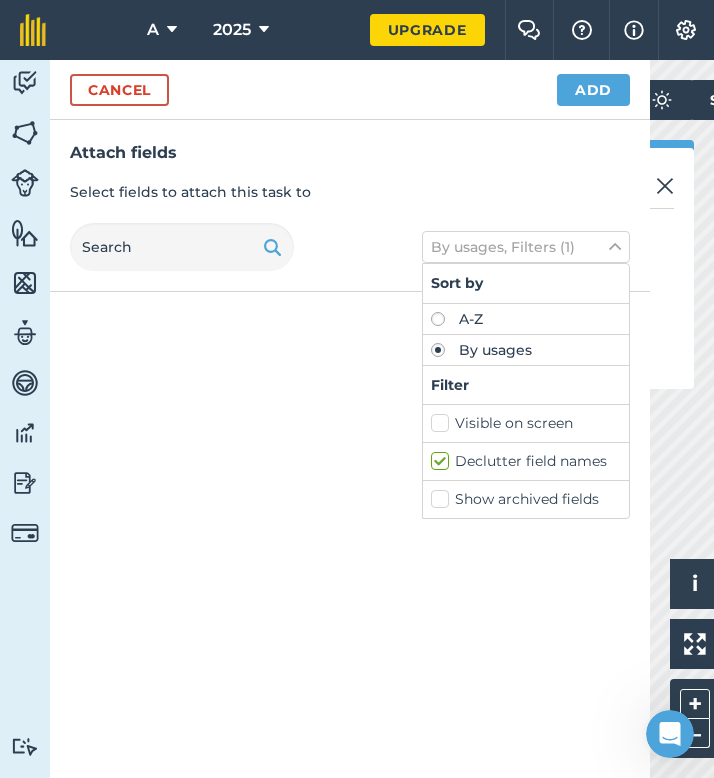 click at bounding box center [350, 535] 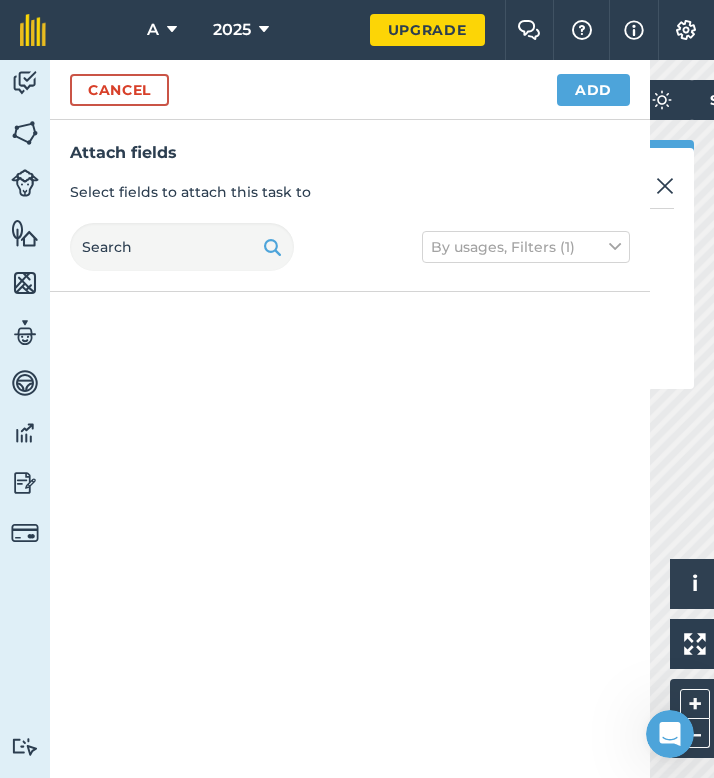 click on "Select fields to attach this task to" at bounding box center (350, 192) 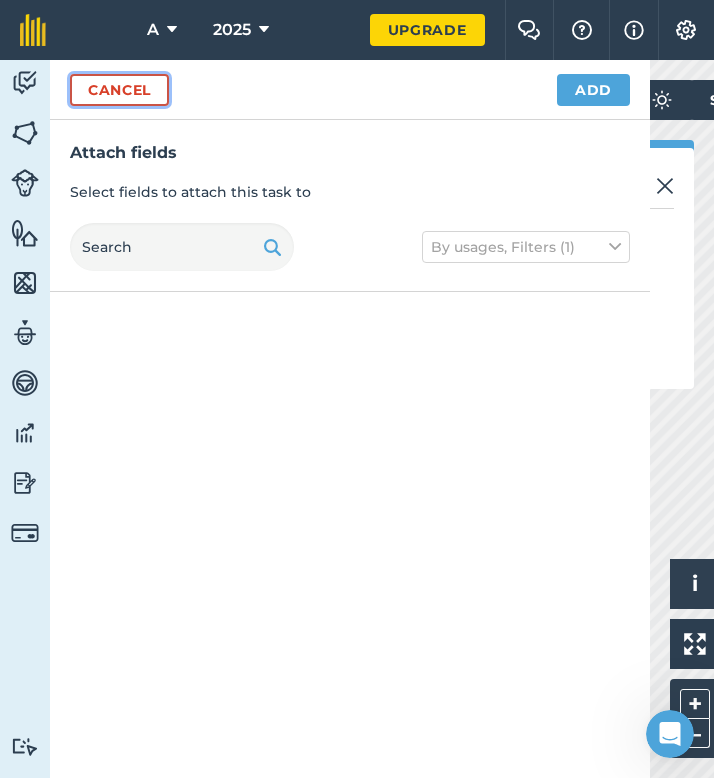 click on "Cancel" at bounding box center [119, 90] 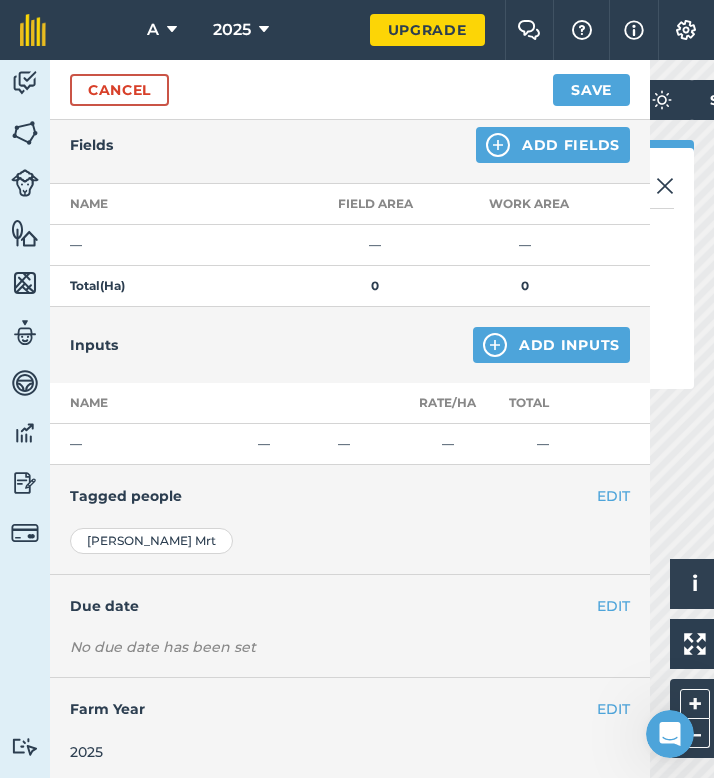 scroll, scrollTop: 230, scrollLeft: 0, axis: vertical 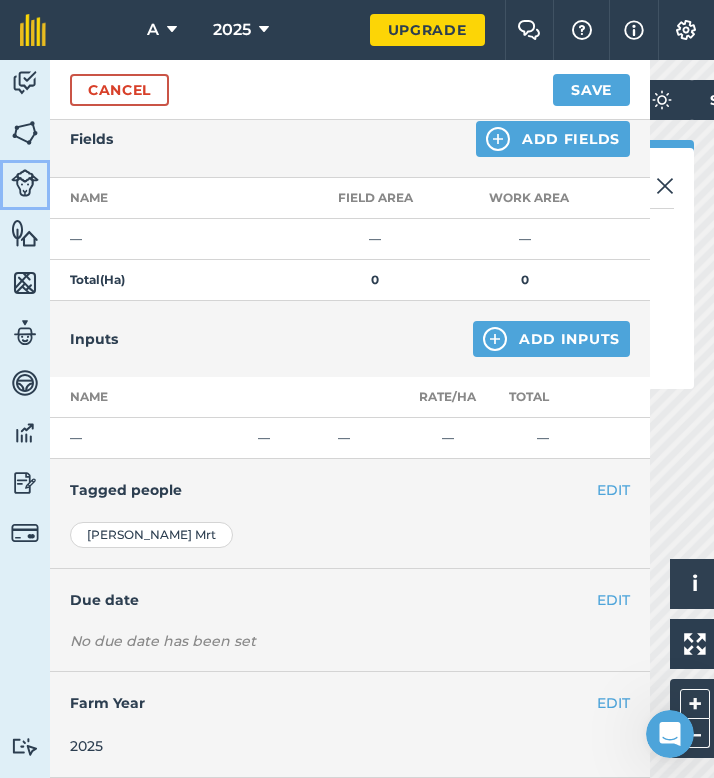 click at bounding box center [25, 183] 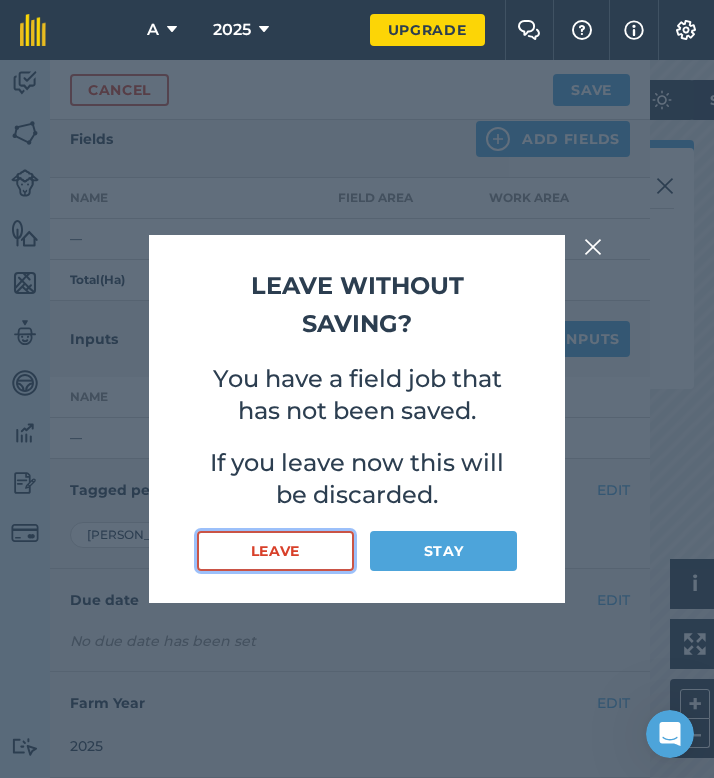 click on "Leave" at bounding box center (275, 551) 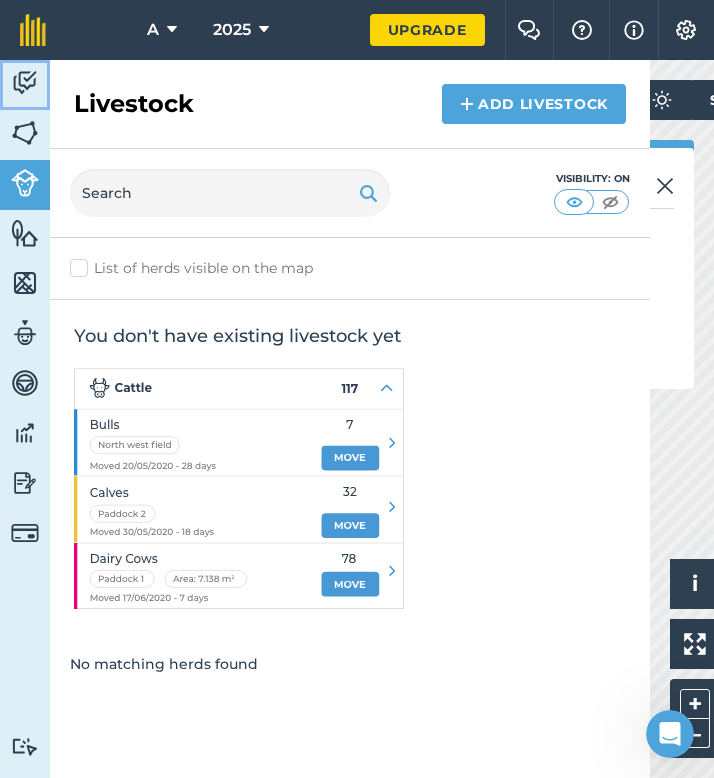 click at bounding box center (25, 83) 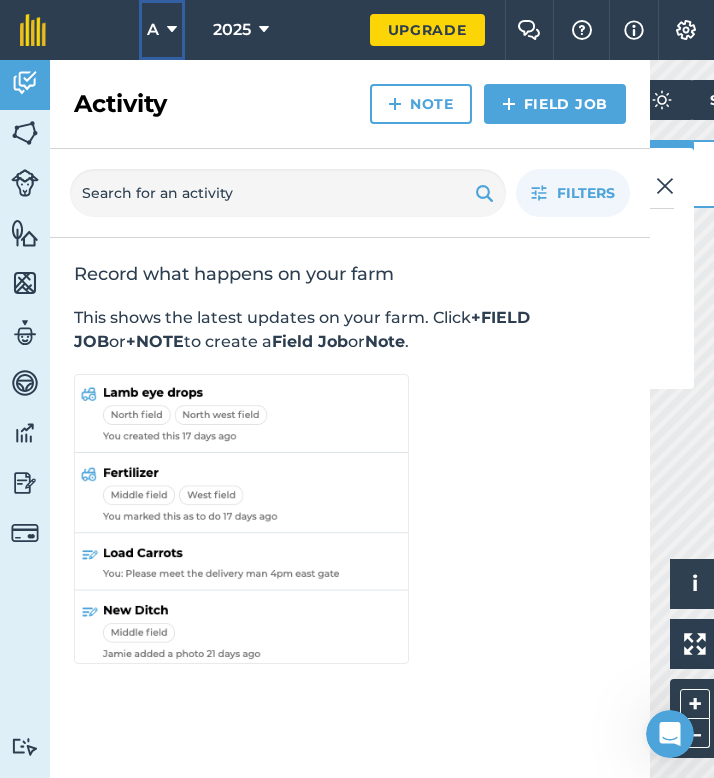 click on "A" at bounding box center (162, 30) 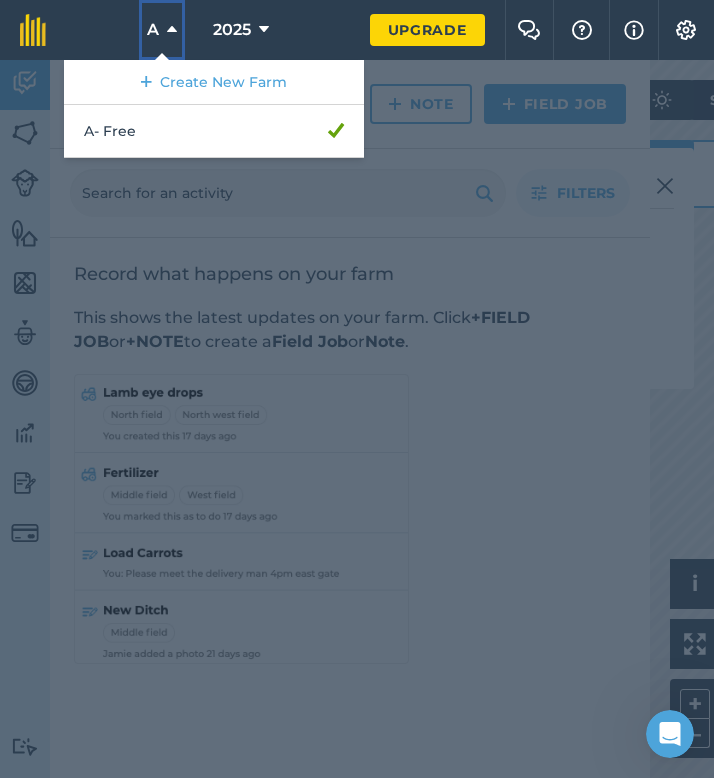 click on "A" at bounding box center (162, 30) 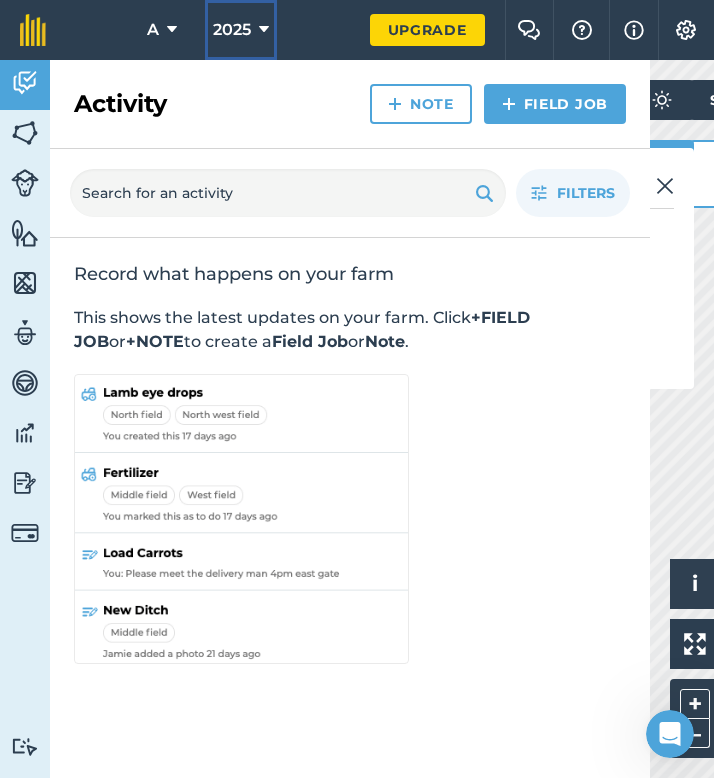 click on "2025" at bounding box center (241, 30) 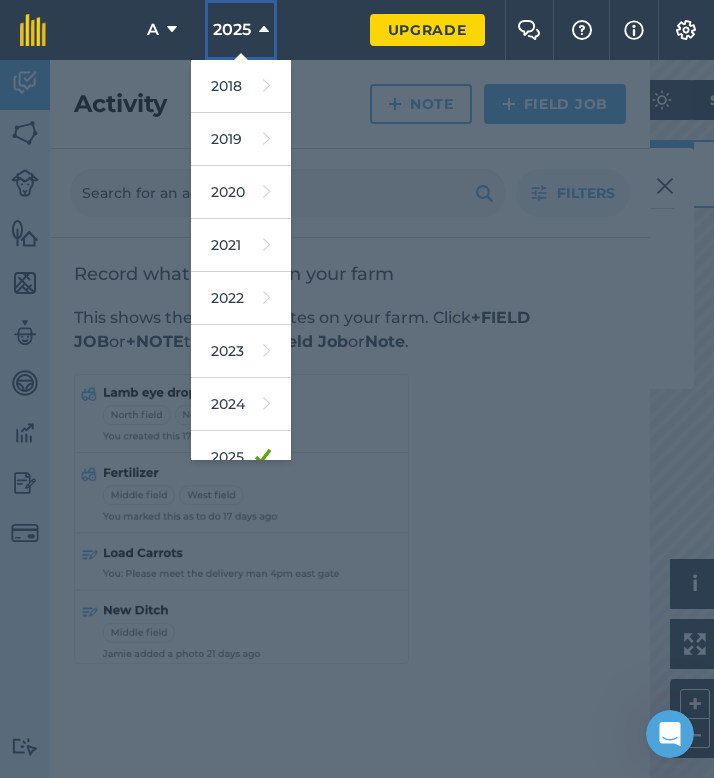 click on "2025" at bounding box center (241, 30) 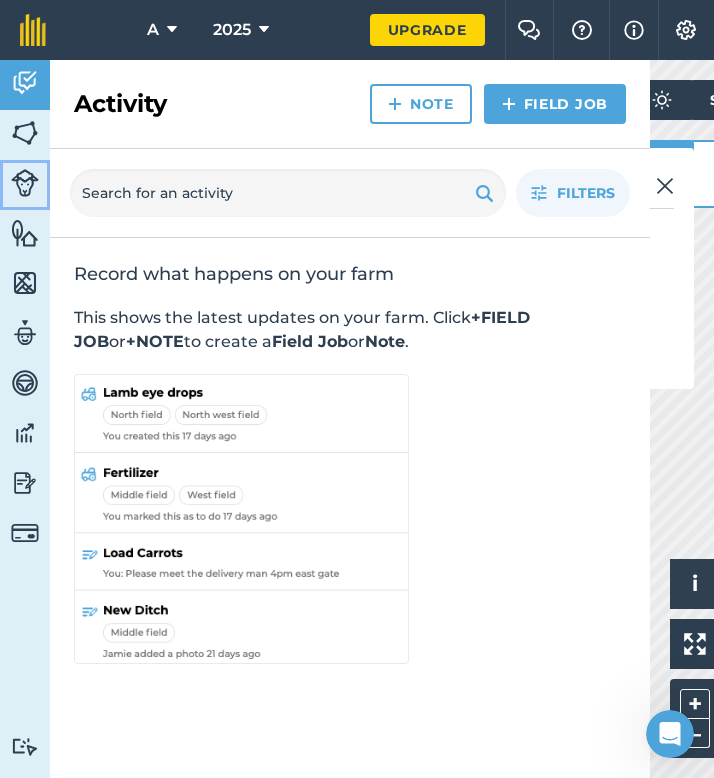 click on "Livestock" at bounding box center [25, 185] 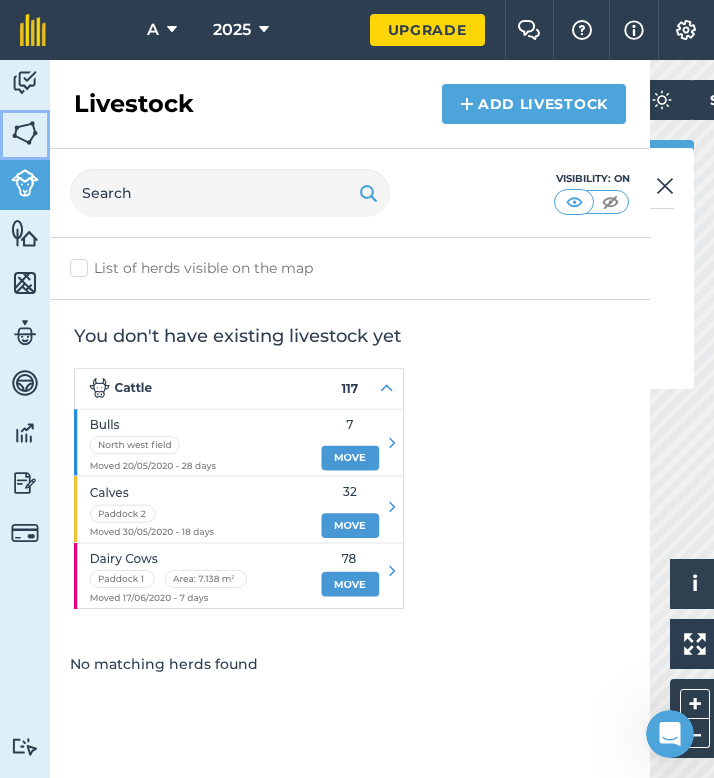 click at bounding box center (25, 133) 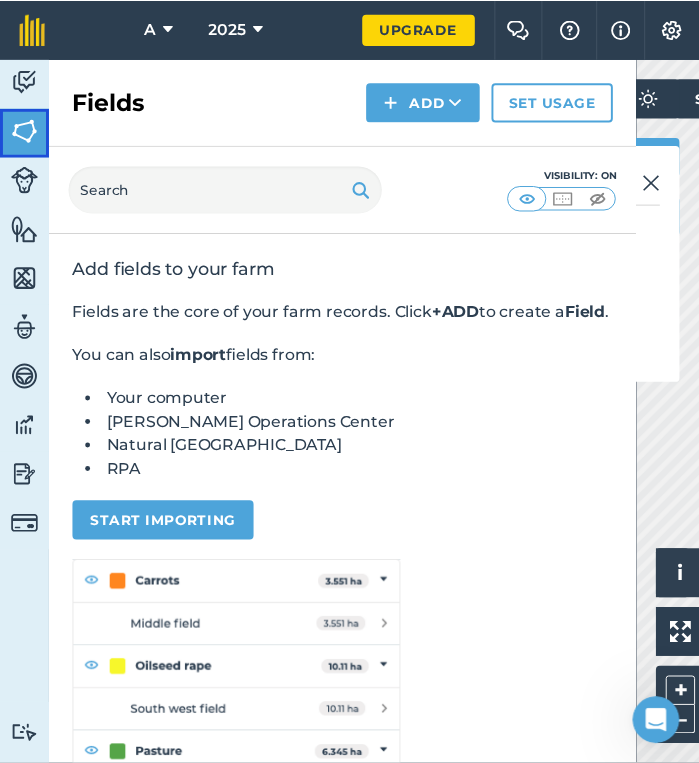 scroll, scrollTop: 46, scrollLeft: 0, axis: vertical 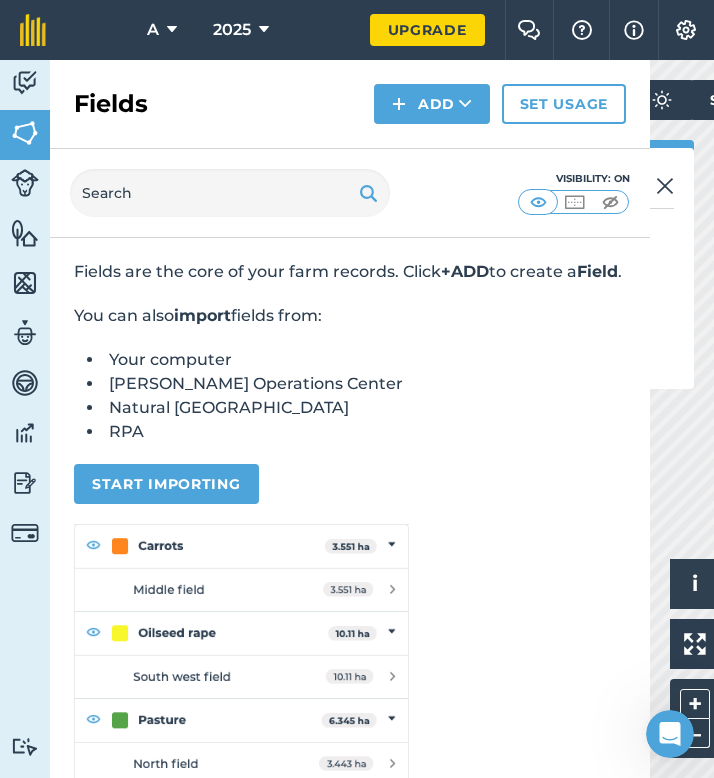 click on "Measure Tool Select a shape to measure Area Line Circle   Save as   Discard" at bounding box center [494, 268] 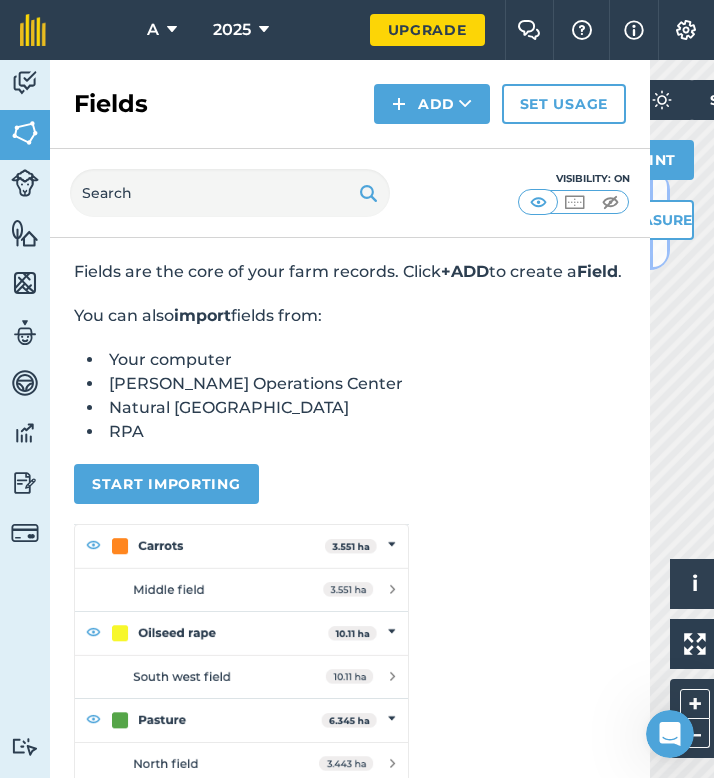 click at bounding box center (660, 220) 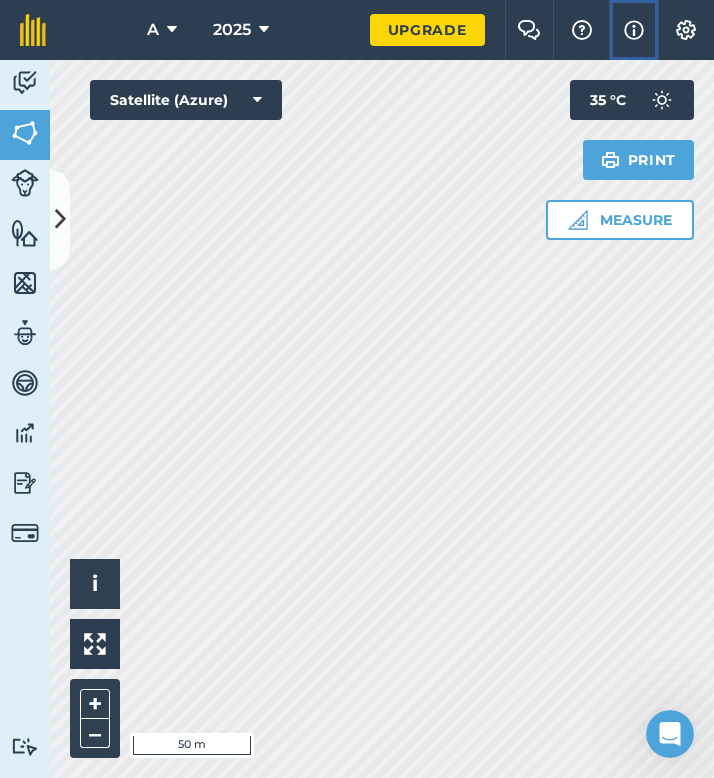 click on "Info" at bounding box center [633, 30] 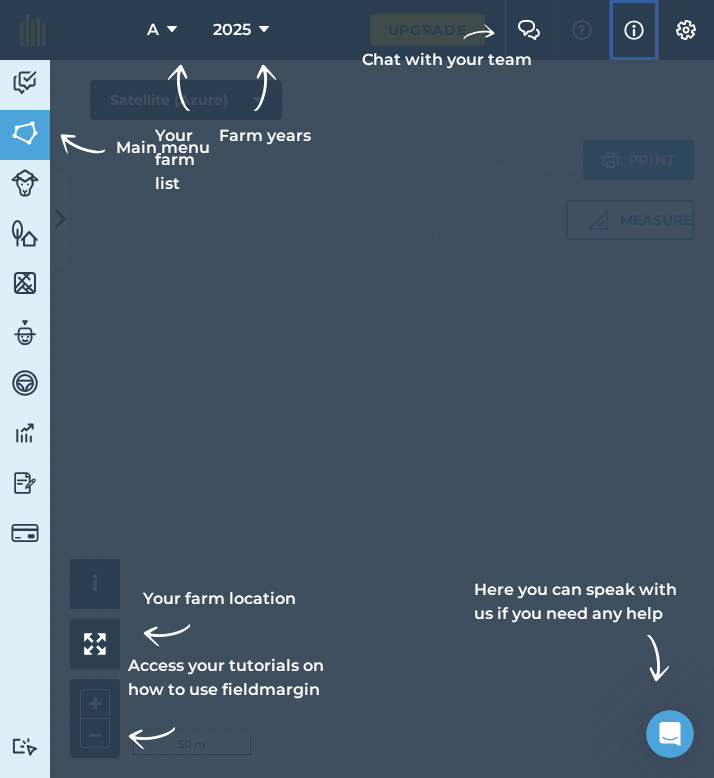 click on "Info" at bounding box center [633, 30] 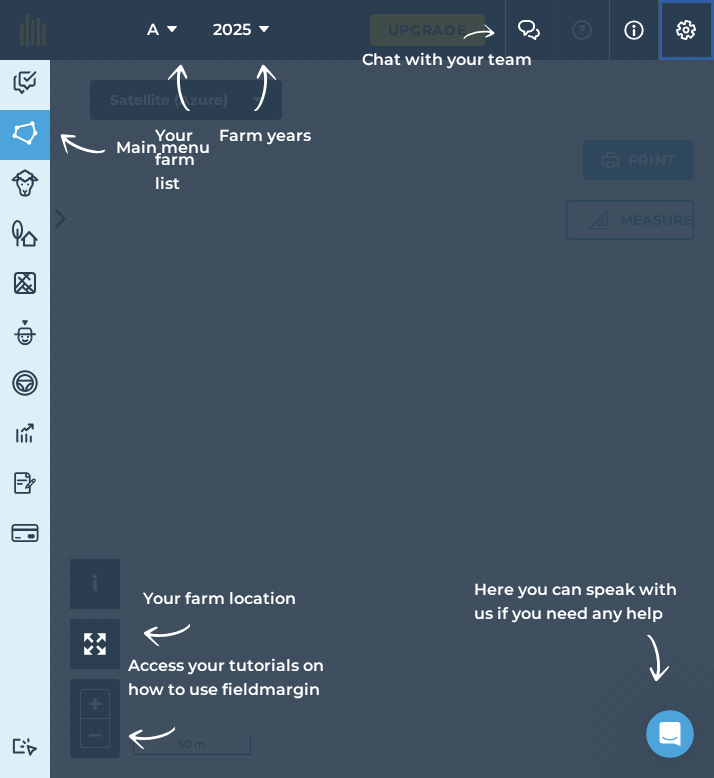 click on "Settings" at bounding box center [686, 30] 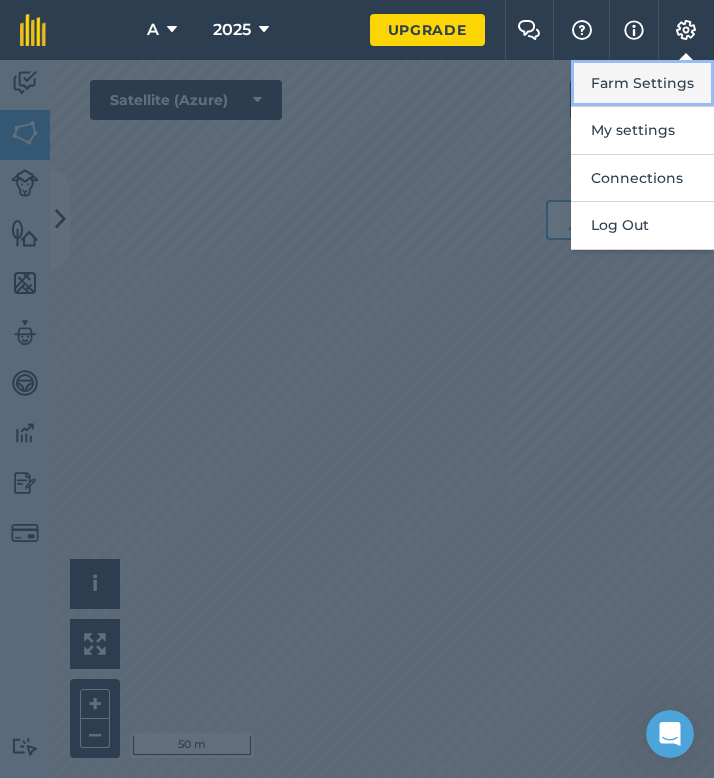 click on "Farm Settings" at bounding box center [642, 83] 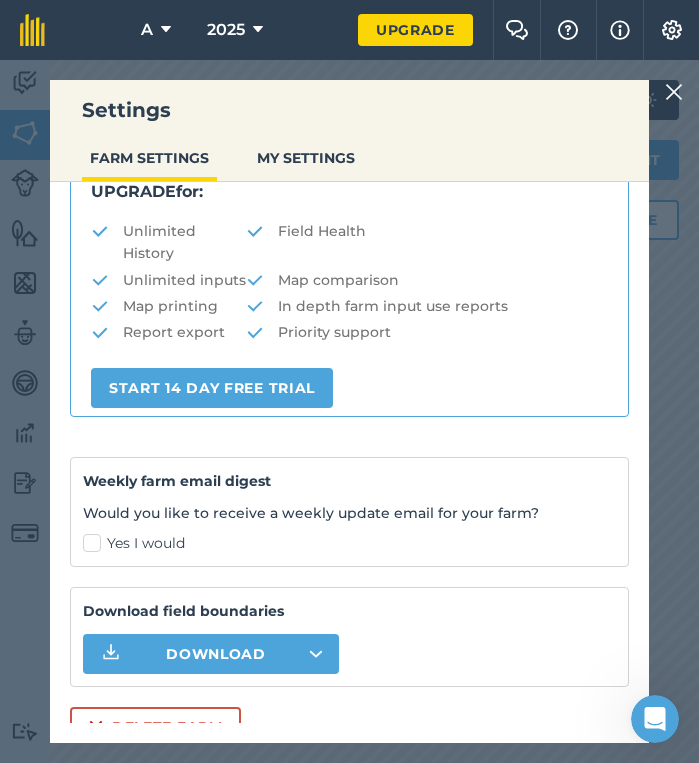 scroll, scrollTop: 444, scrollLeft: 0, axis: vertical 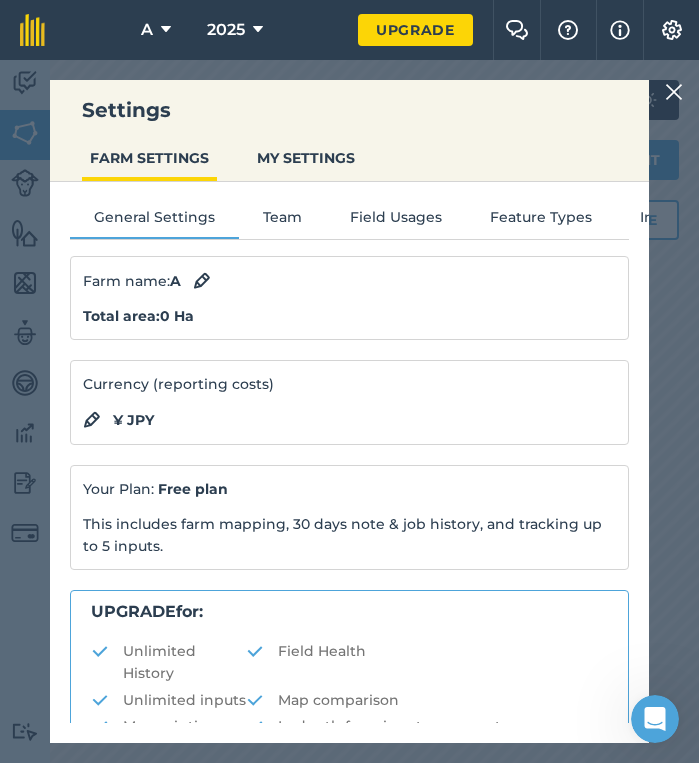 click on "General Settings Team Field Usages Feature Types Inputs Outputs Farm name :  A Total area :  0   Ha Currency (reporting costs) ¥   JPY Your Plan:   Free plan   This includes farm mapping, 30 days note & job history, and tracking up to 5 inputs. UPGRADE  for: Unlimited History Field Health Unlimited inputs Map comparison Map printing In depth farm input use reports Report export Priority support START 14 DAY FREE TRIAL Weekly farm email digest Would you like to receive a weekly update email for your farm? Yes I would Download field boundaries Download   Delete farm" at bounding box center (349, 452) 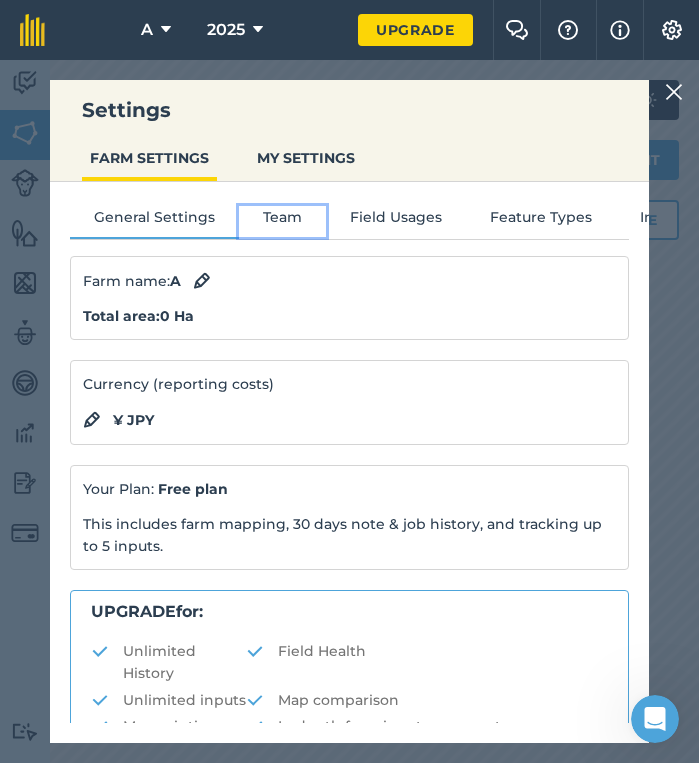 click on "Team" at bounding box center (282, 221) 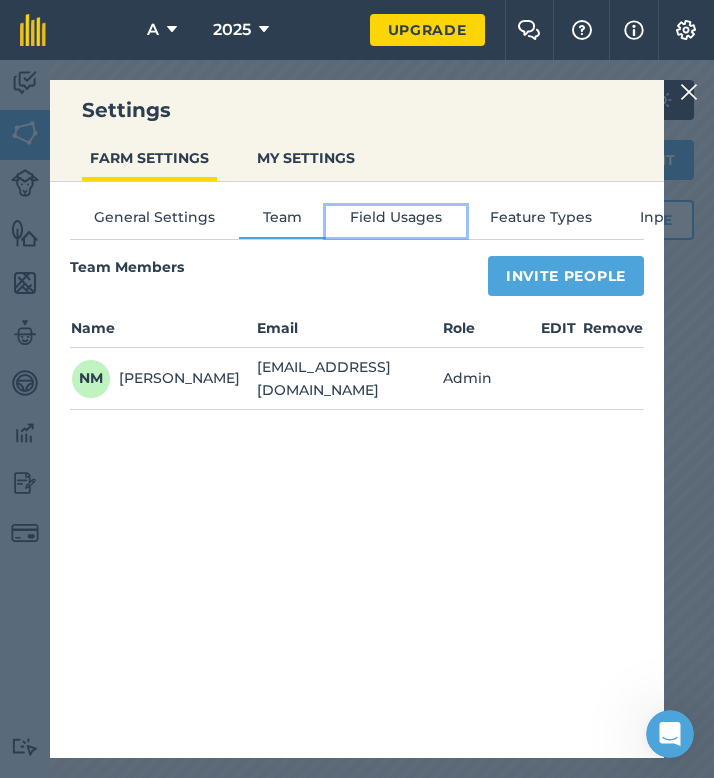 click on "Field Usages" at bounding box center (396, 221) 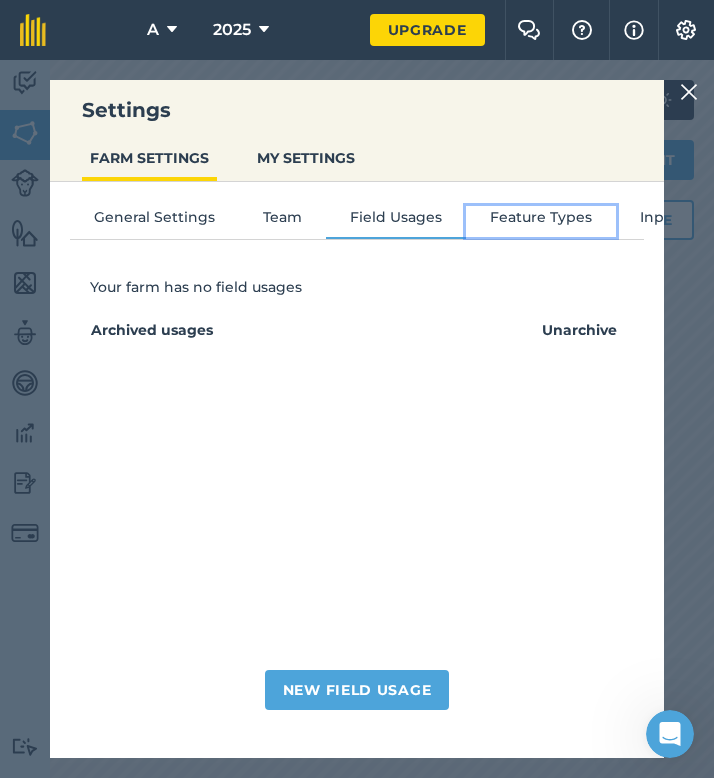 click on "Feature Types" at bounding box center [541, 221] 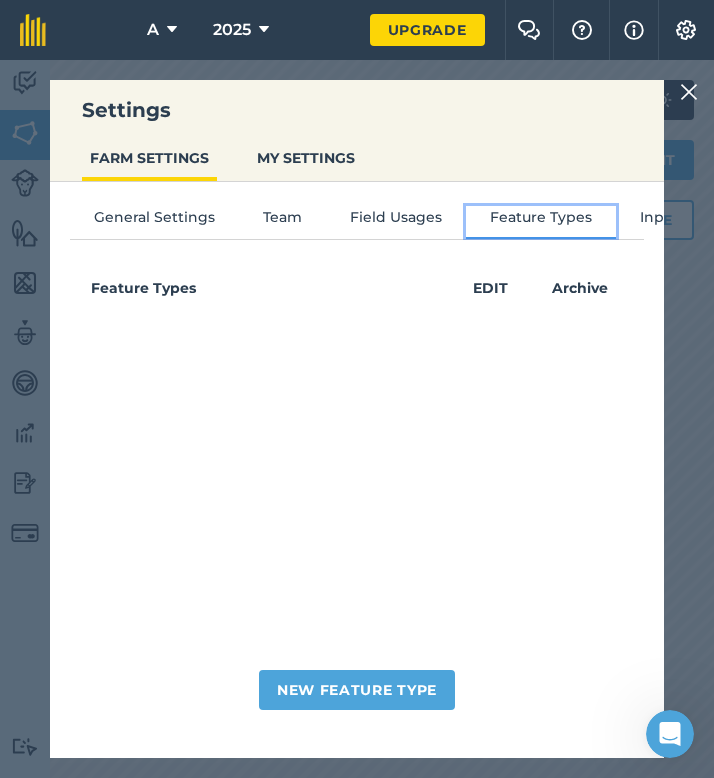 scroll, scrollTop: 0, scrollLeft: 36, axis: horizontal 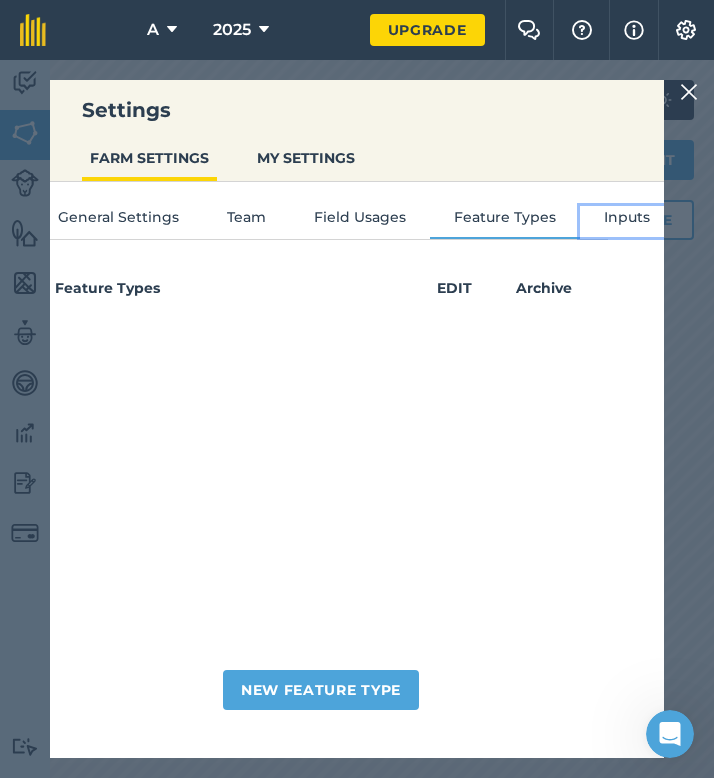 click on "Inputs" at bounding box center [627, 221] 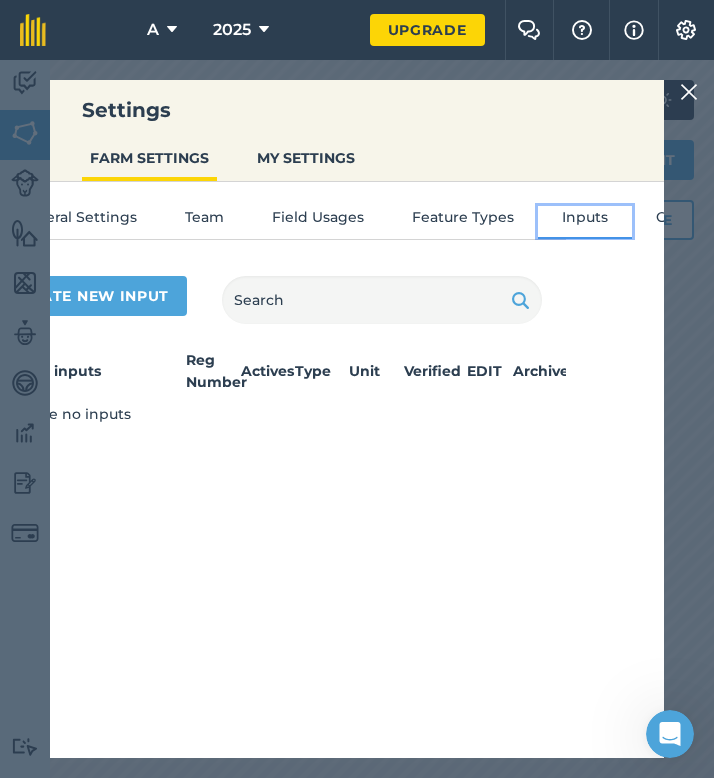 scroll, scrollTop: 0, scrollLeft: 145, axis: horizontal 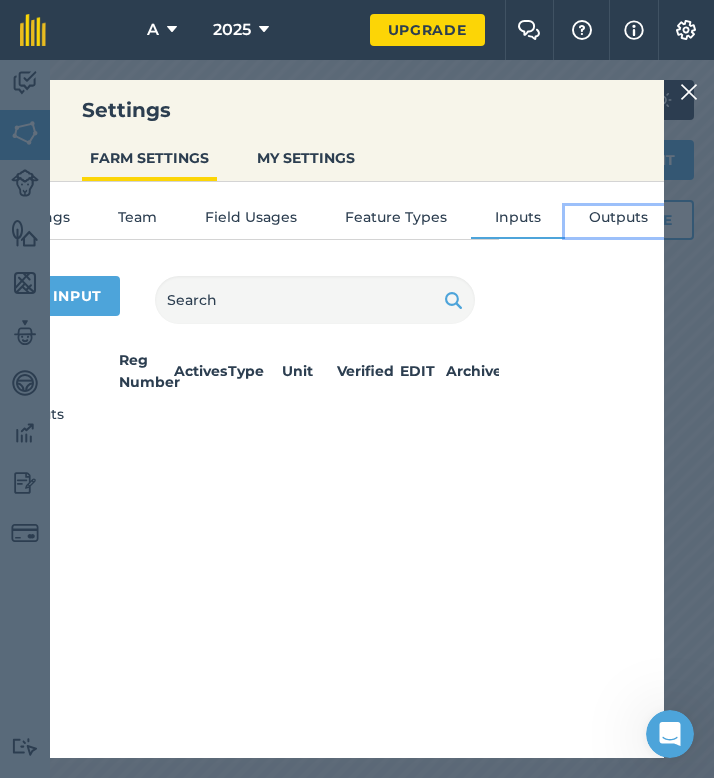 click on "Outputs" at bounding box center (618, 221) 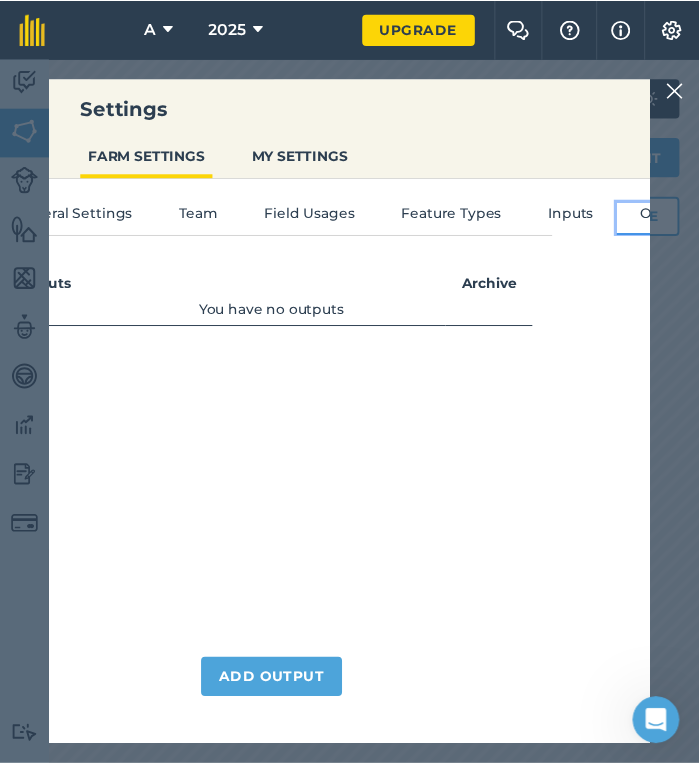 scroll, scrollTop: 0, scrollLeft: 0, axis: both 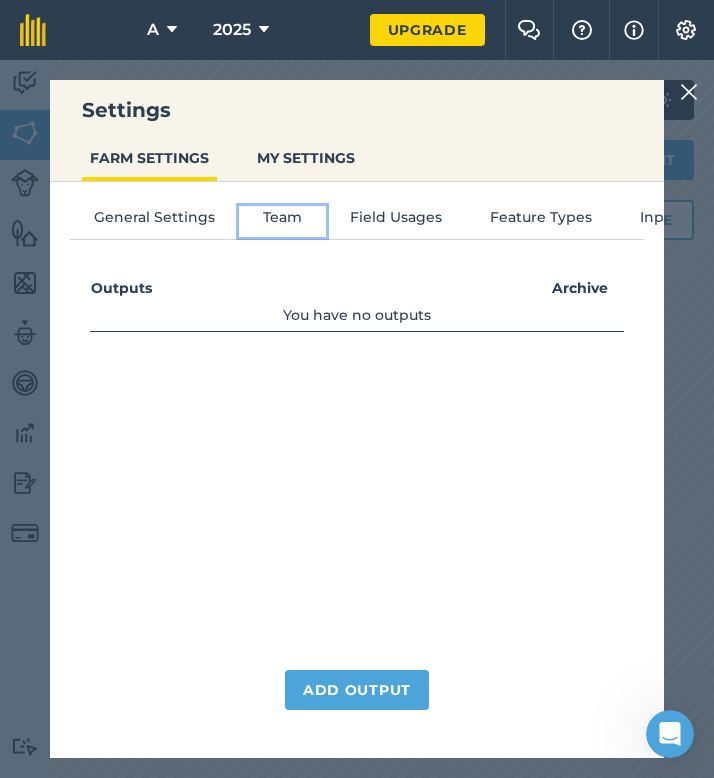 click on "Team" at bounding box center (282, 221) 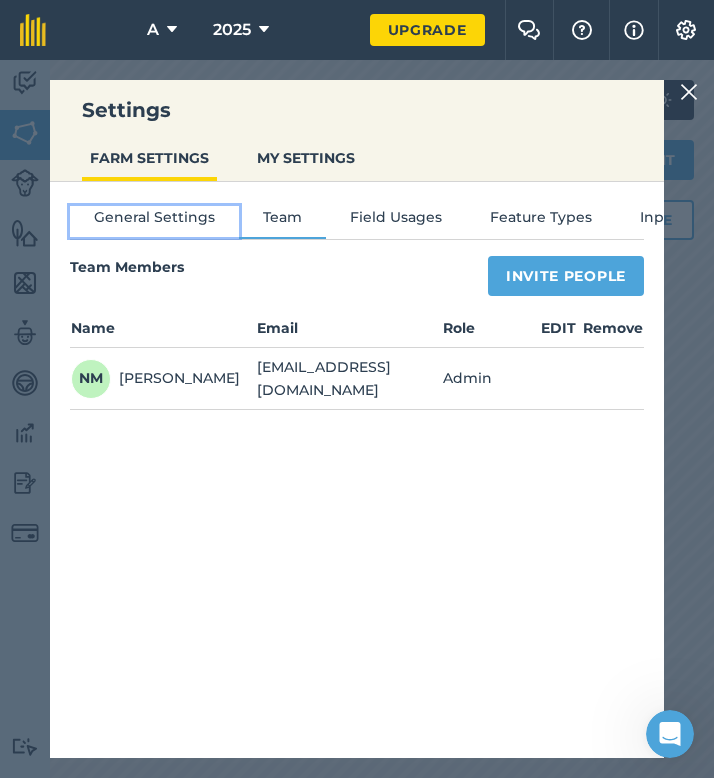 click on "General Settings" at bounding box center [154, 221] 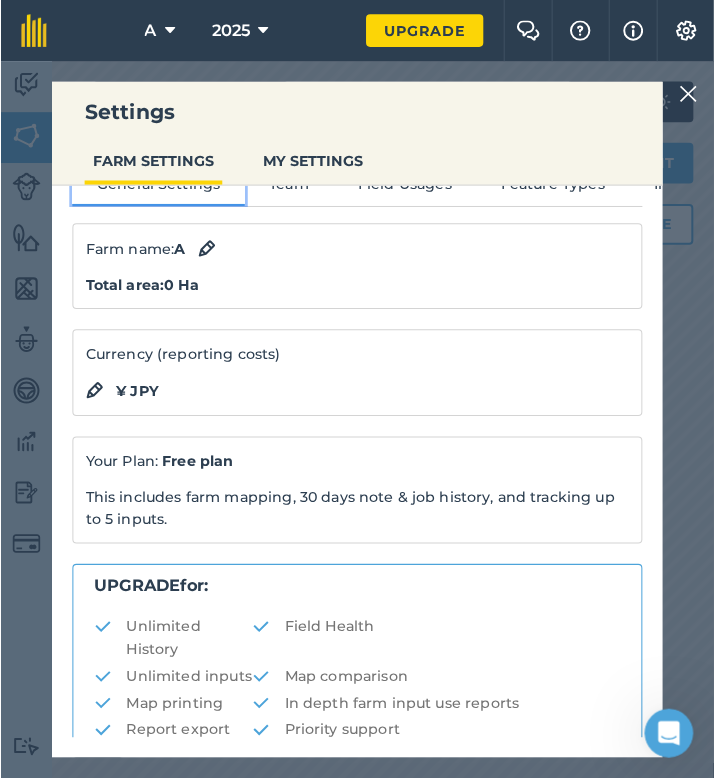 scroll, scrollTop: 0, scrollLeft: 0, axis: both 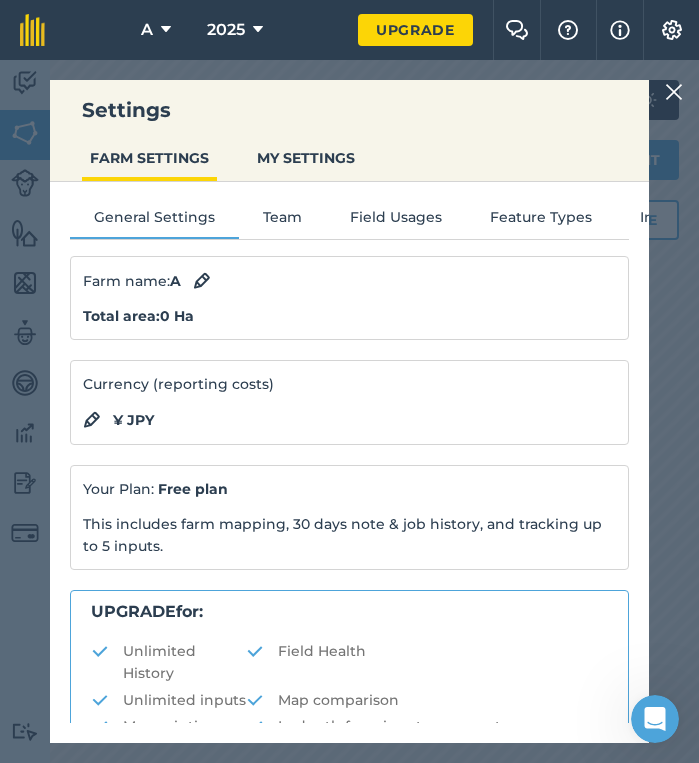 click at bounding box center [674, 92] 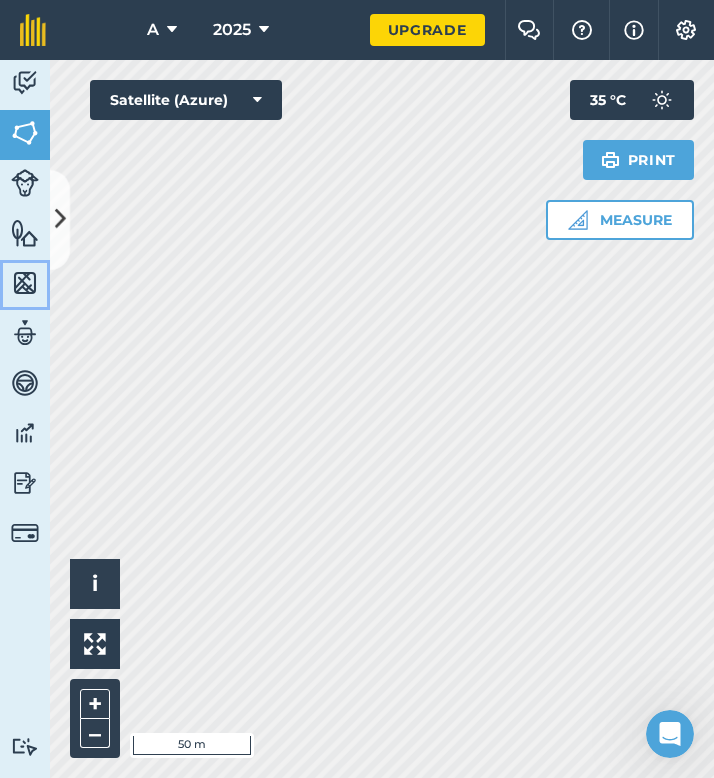 click at bounding box center [25, 283] 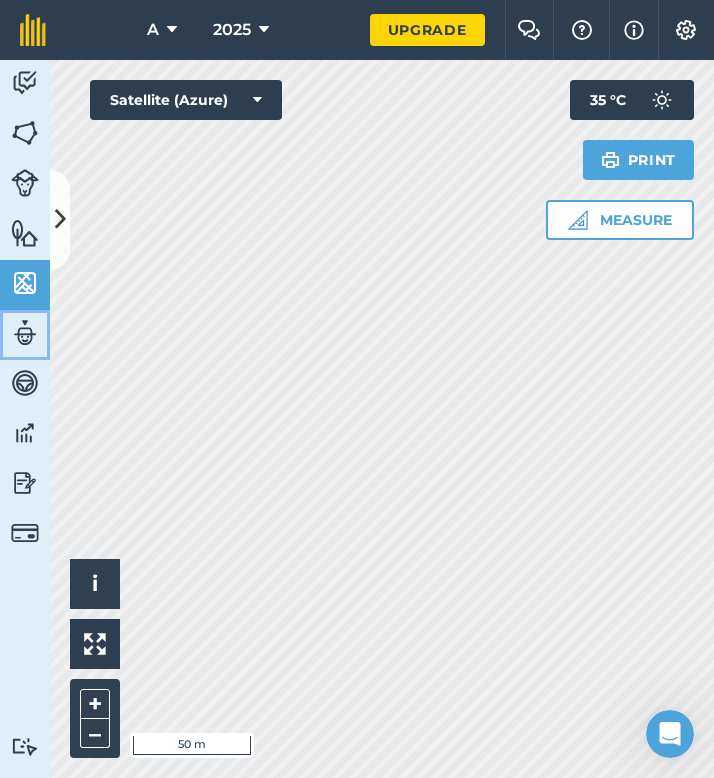 click at bounding box center (25, 333) 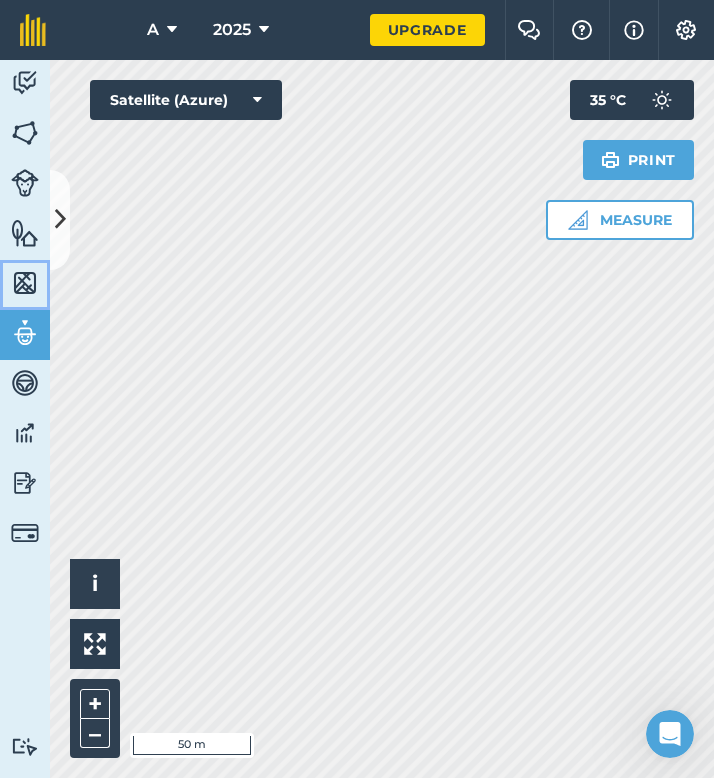 click at bounding box center (25, 283) 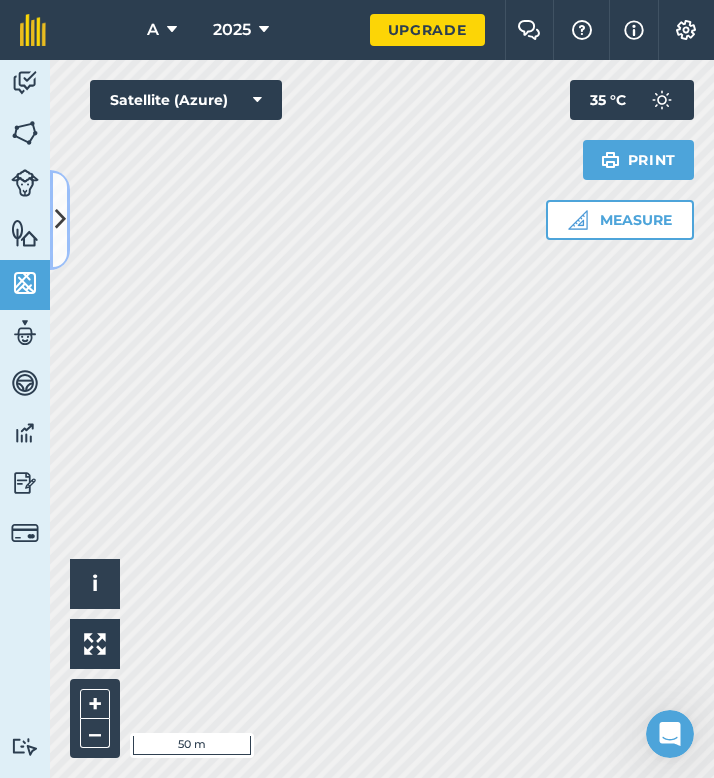 click at bounding box center (60, 219) 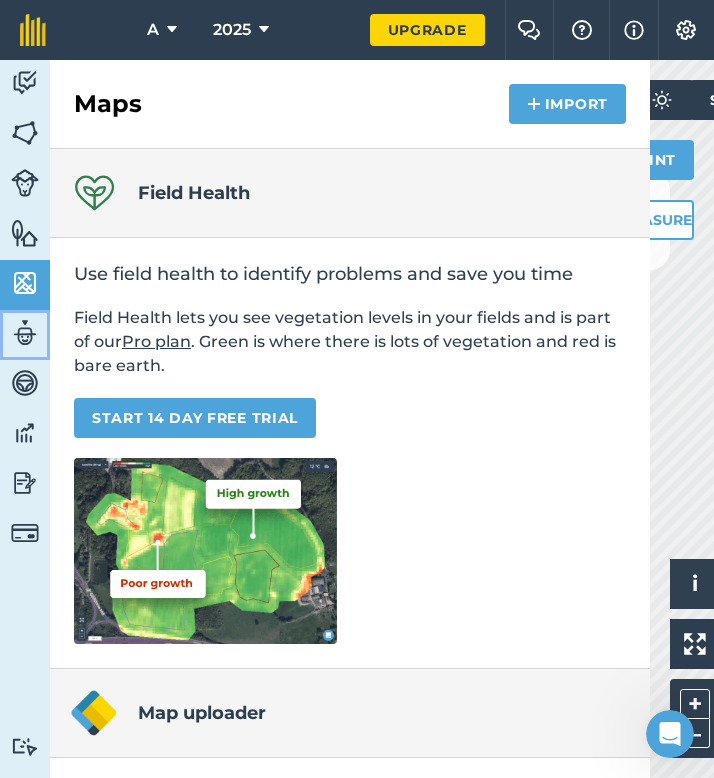 click at bounding box center (25, 333) 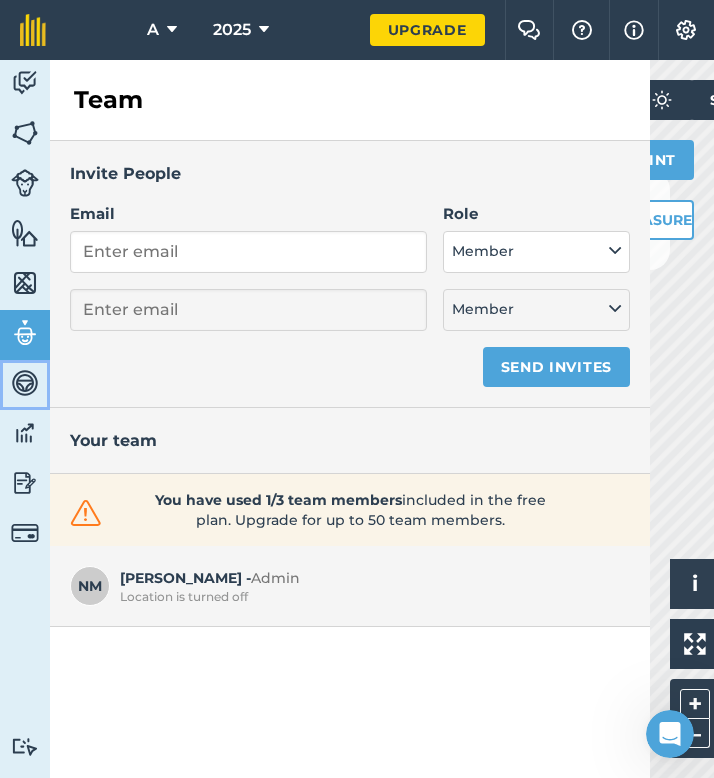 click on "Vehicles" at bounding box center (25, 385) 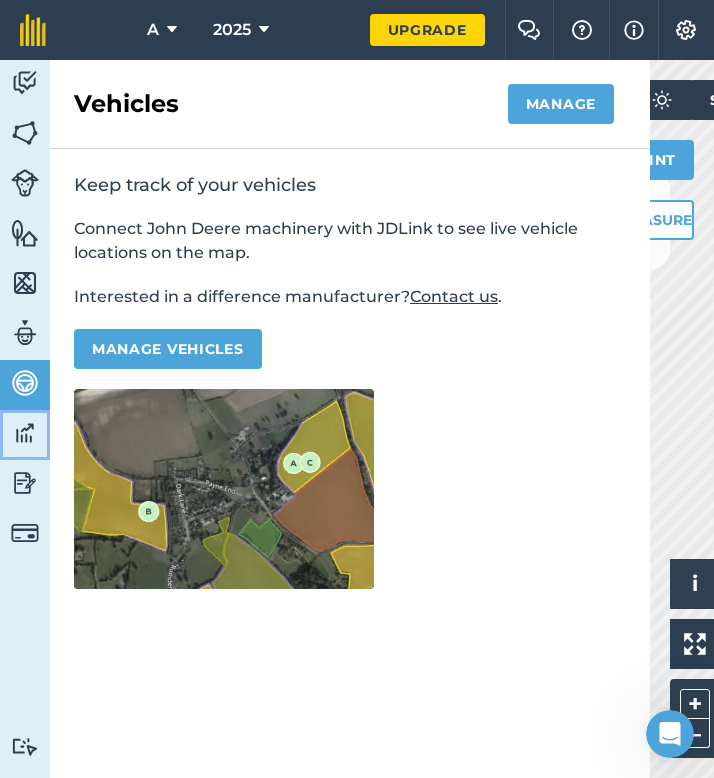 click at bounding box center [25, 433] 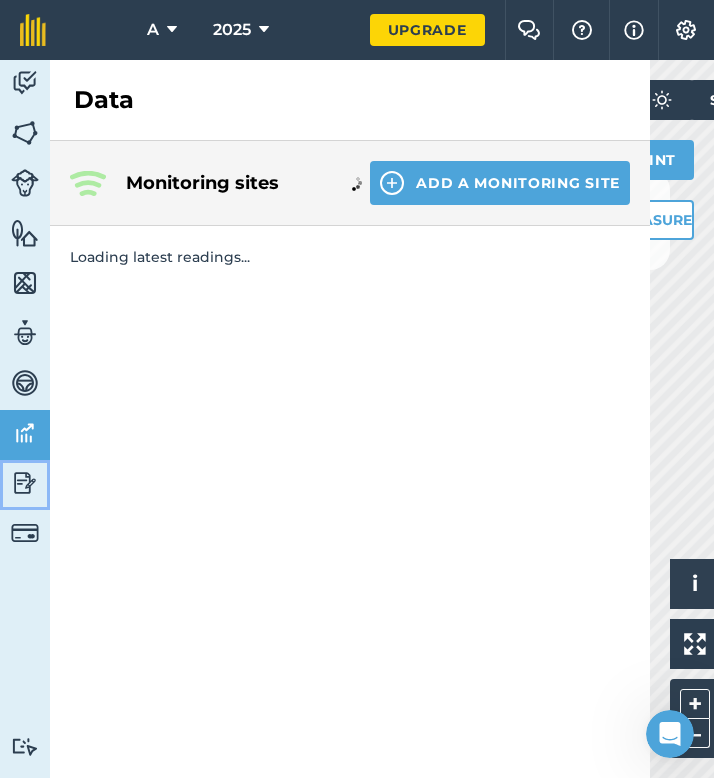 click at bounding box center [25, 483] 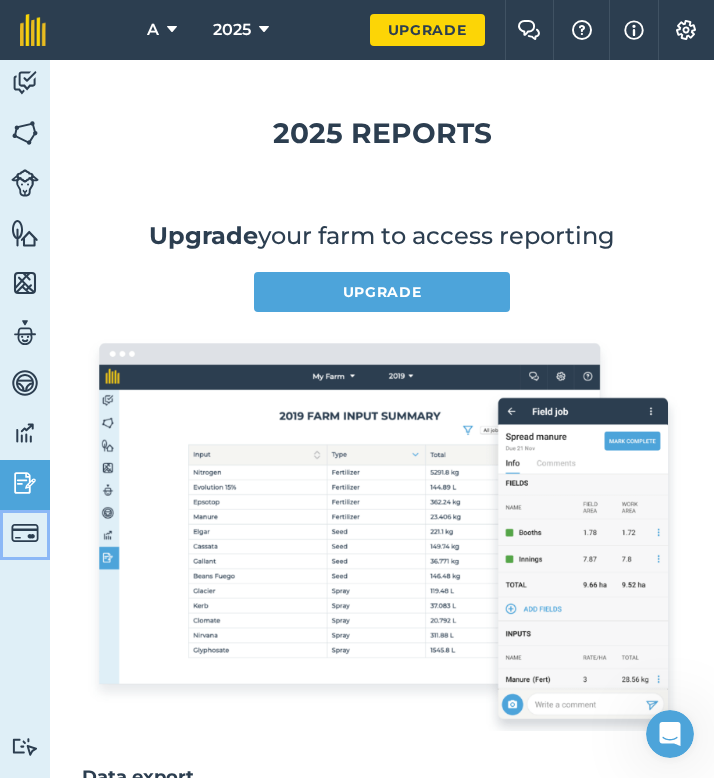 click at bounding box center [25, 533] 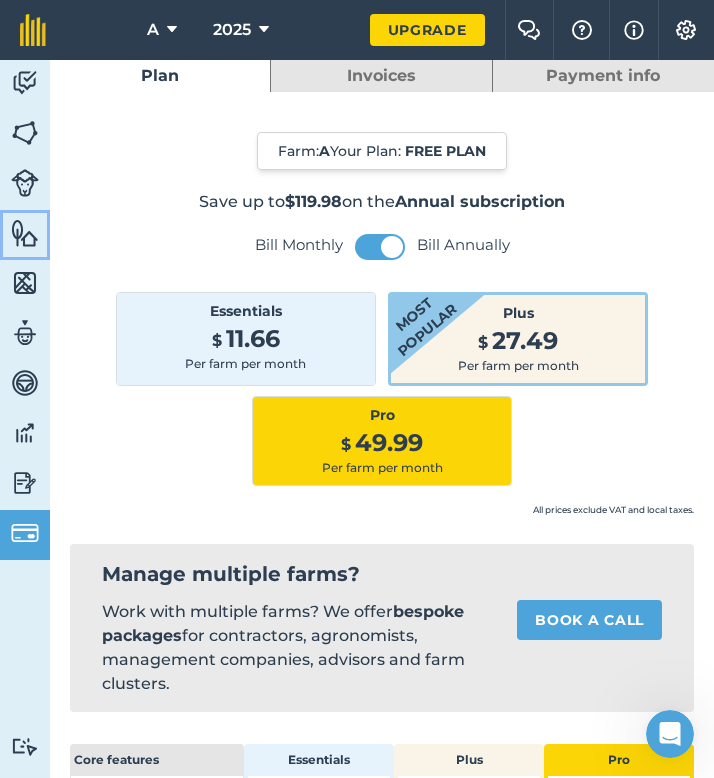 click at bounding box center [25, 233] 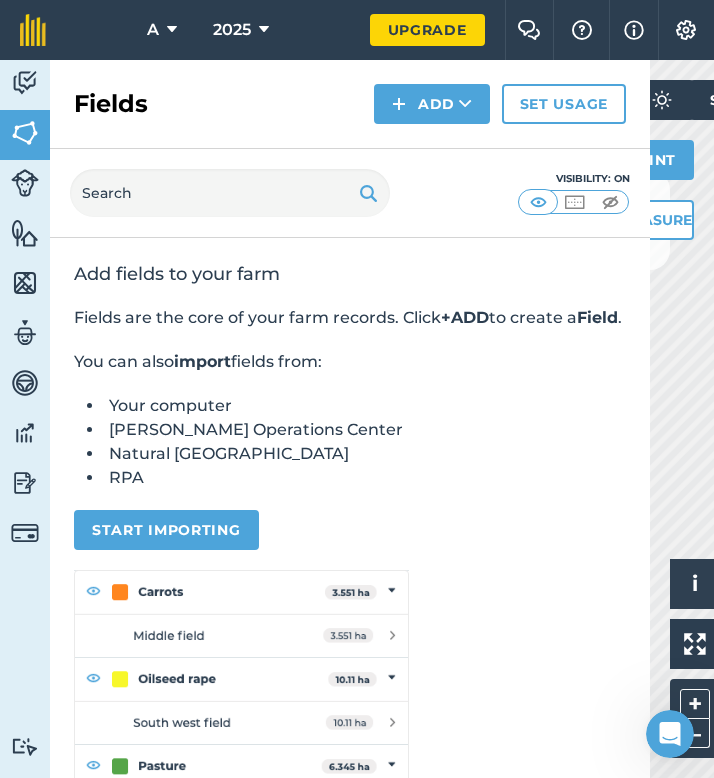 click on "Measure Print 35   ° C" at bounding box center (630, 160) 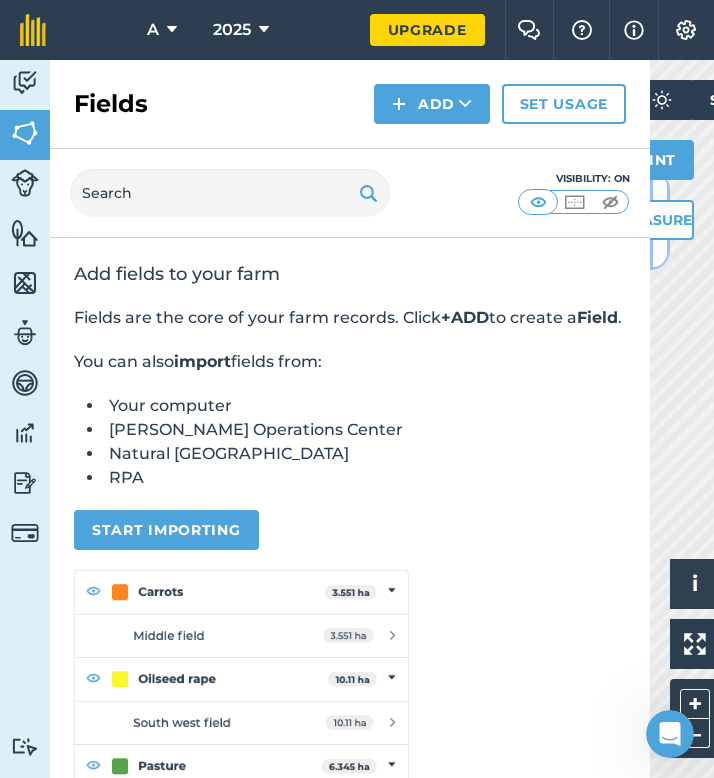click at bounding box center [660, 220] 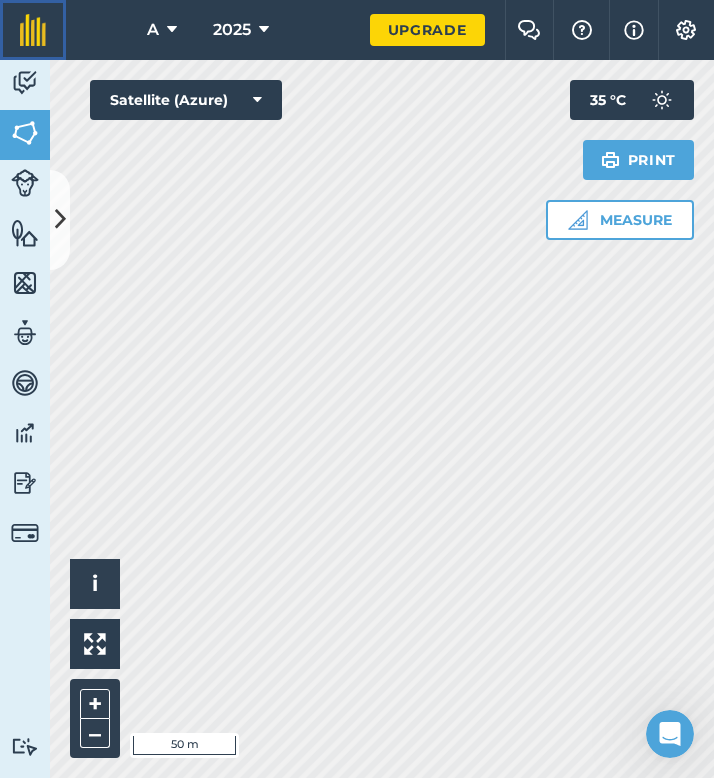 click at bounding box center (33, 30) 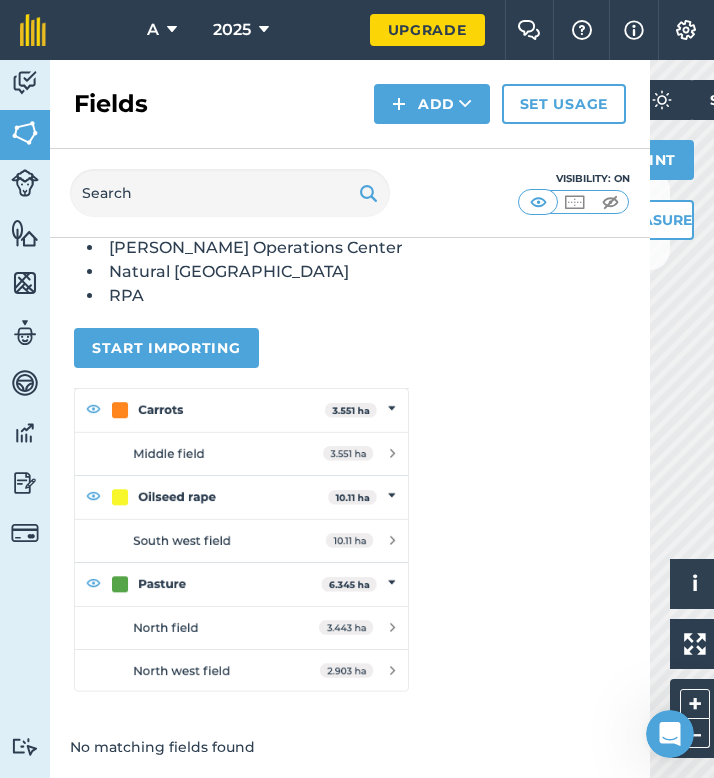 scroll, scrollTop: 0, scrollLeft: 0, axis: both 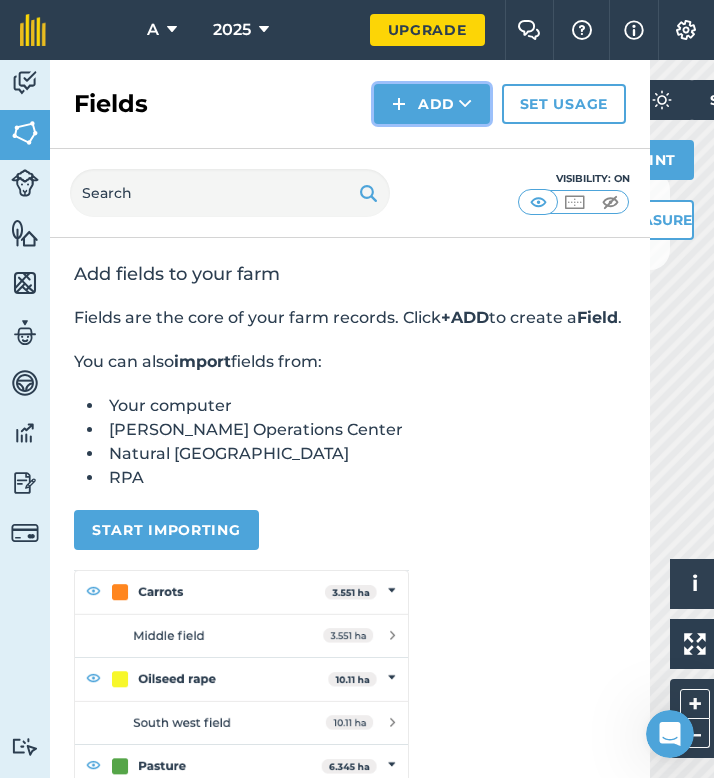 click on "Add" at bounding box center (432, 104) 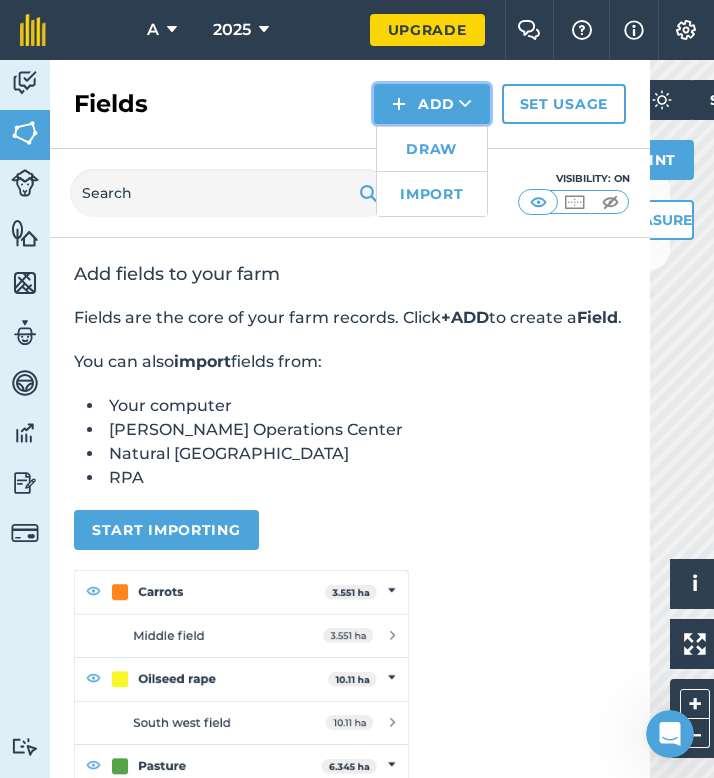 click on "Add   Draw Import" at bounding box center [432, 104] 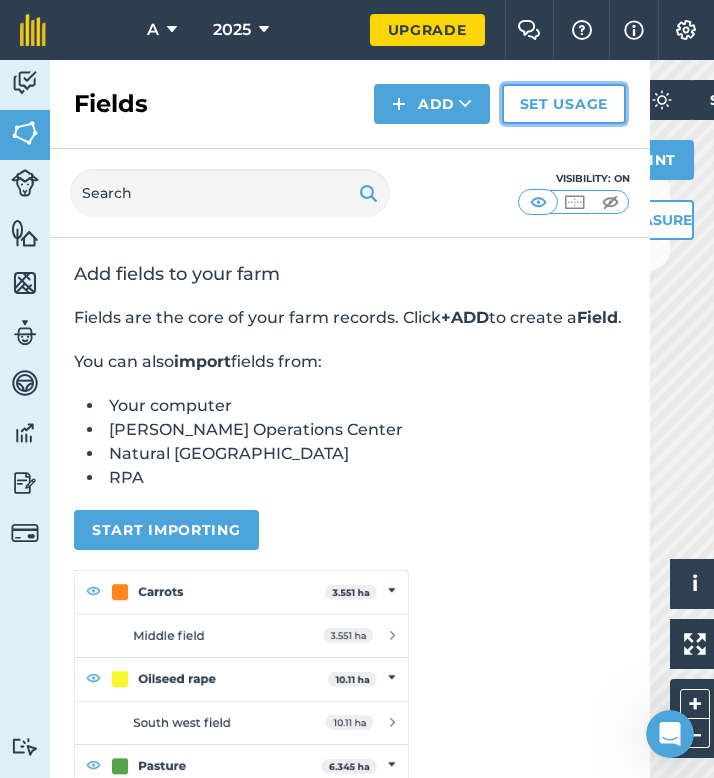 click on "Set usage" at bounding box center (564, 104) 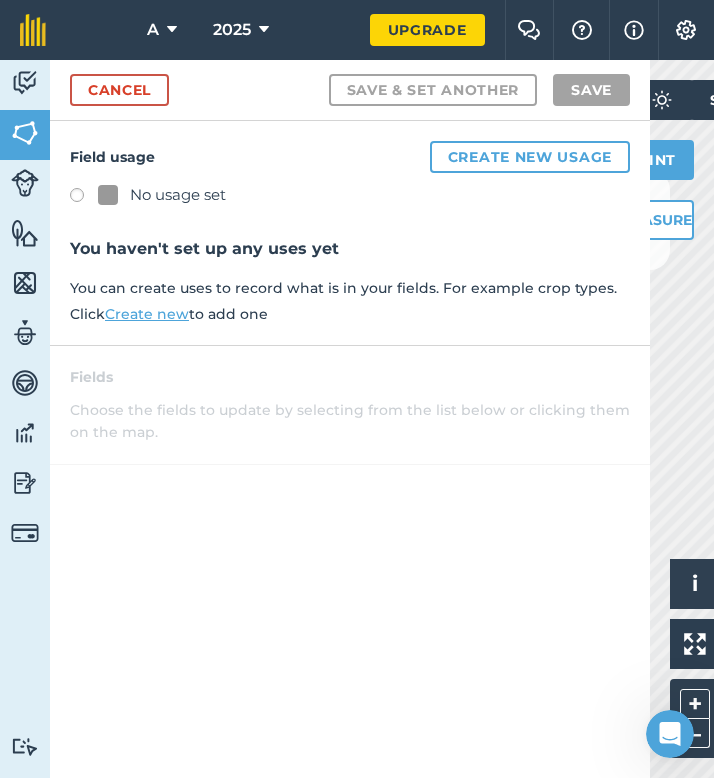 click on "Cancel Save & set another Save" at bounding box center (350, 90) 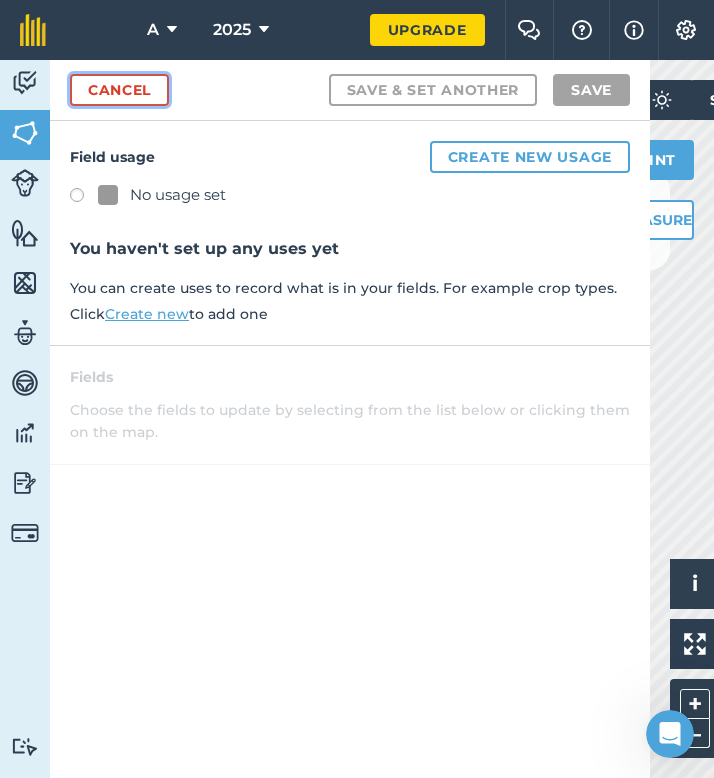 click on "Cancel" at bounding box center (119, 90) 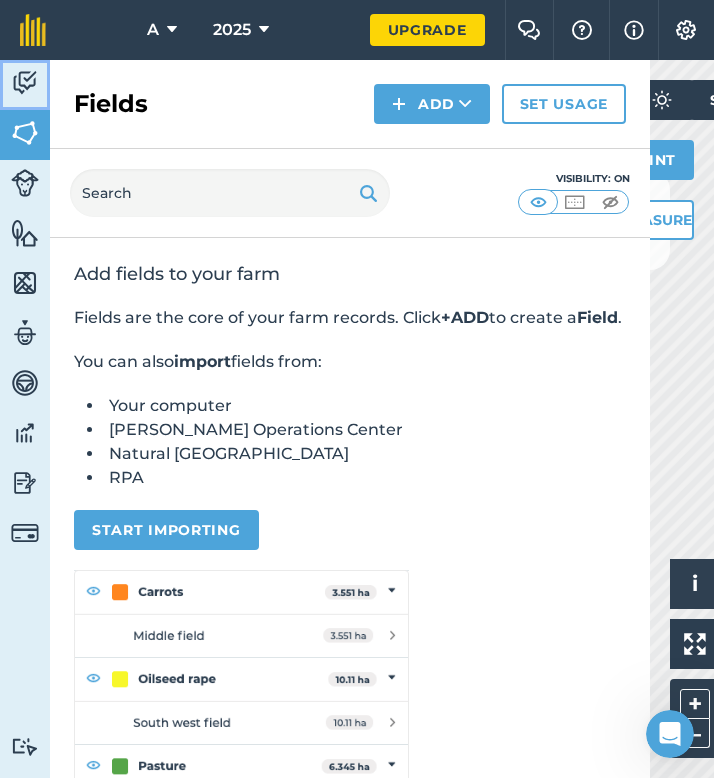 click at bounding box center (25, 83) 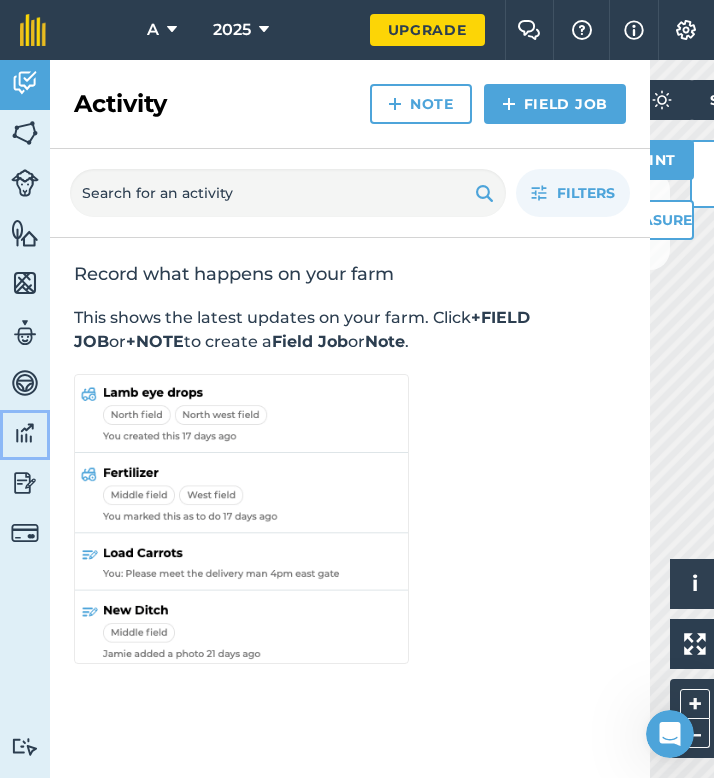 click at bounding box center [25, 433] 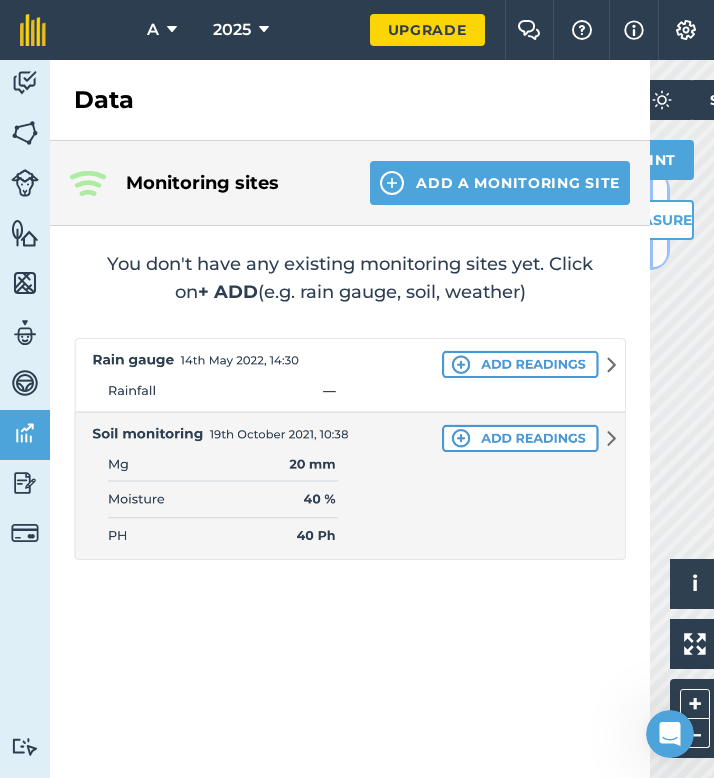 click at bounding box center (660, 220) 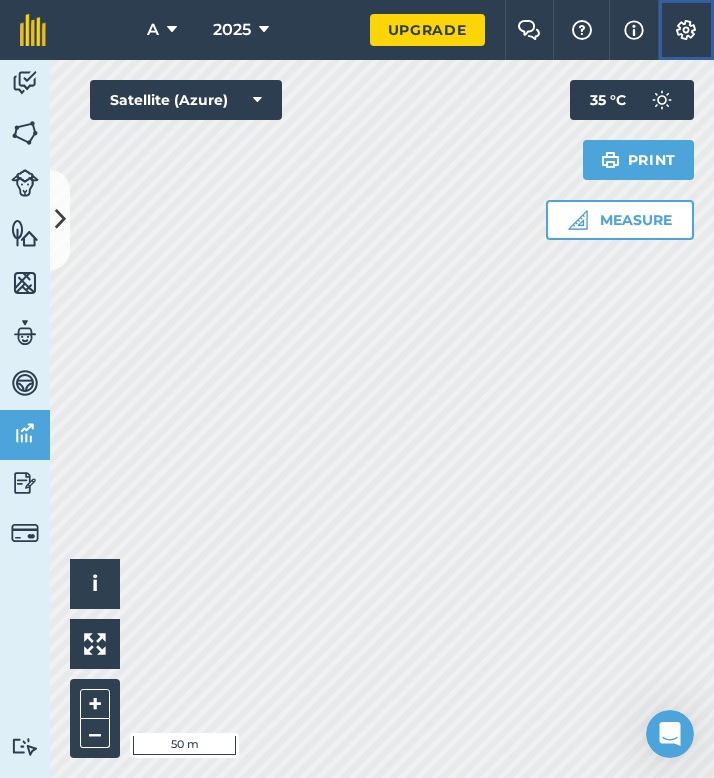 click on "Settings" at bounding box center [686, 30] 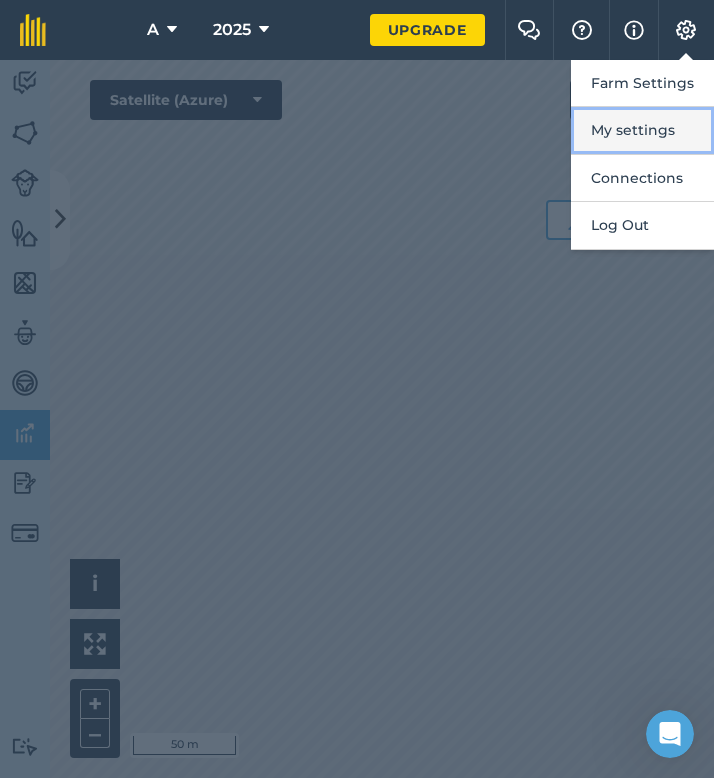 click on "My settings" at bounding box center [642, 130] 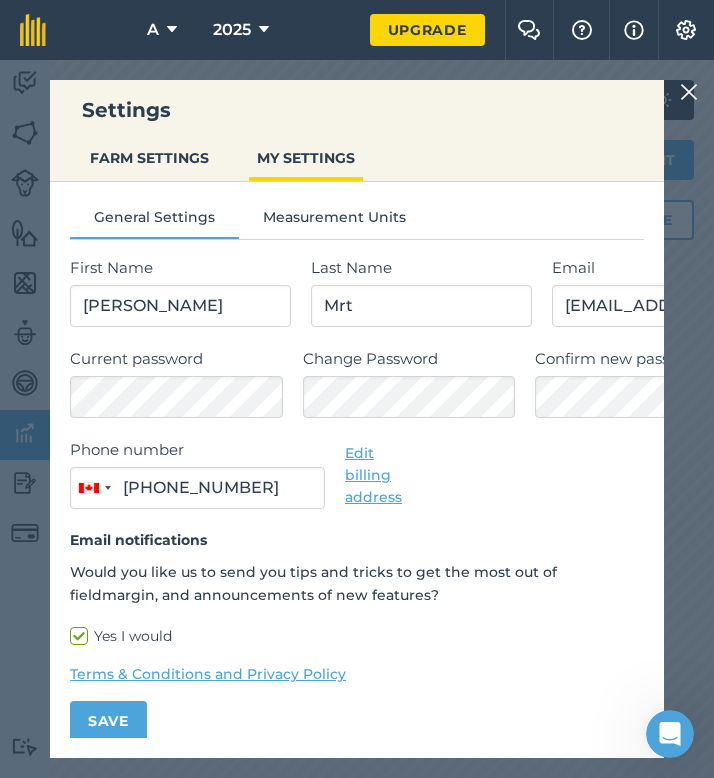 scroll, scrollTop: 26, scrollLeft: 0, axis: vertical 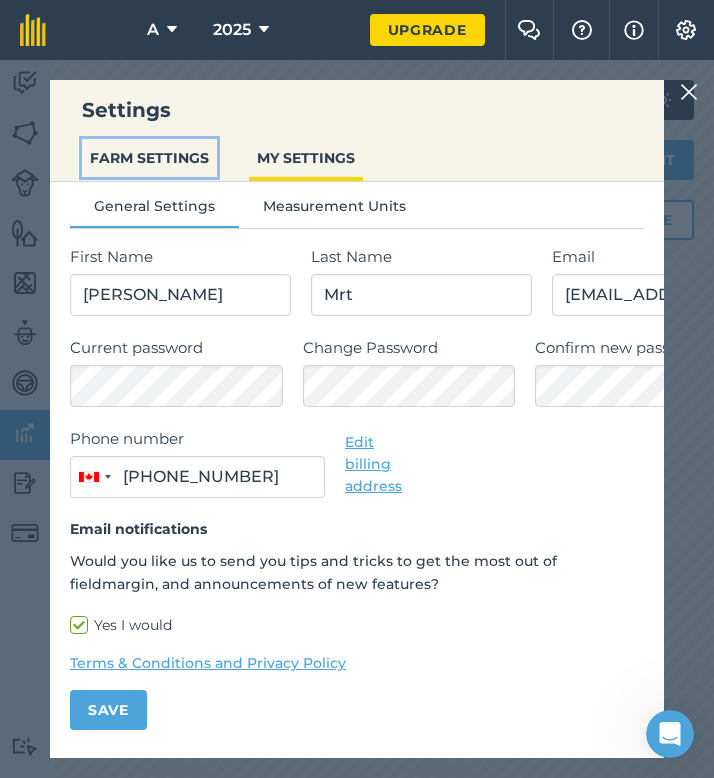 click on "FARM SETTINGS" at bounding box center (149, 158) 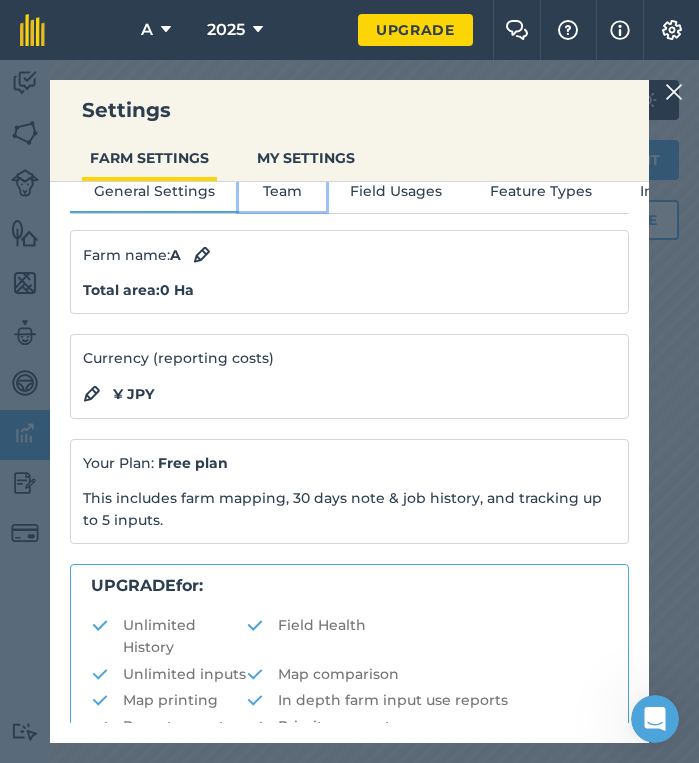 click on "Team" at bounding box center (282, 195) 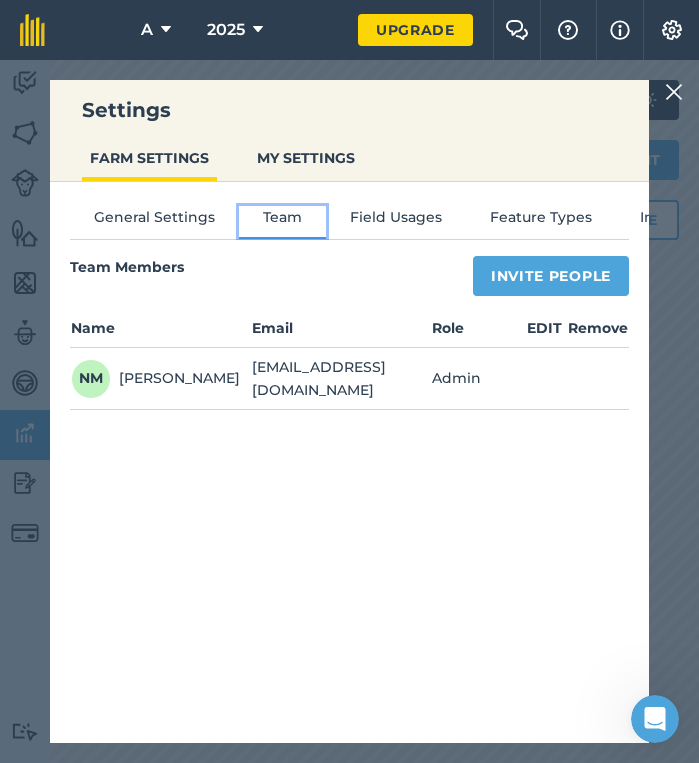 scroll, scrollTop: 0, scrollLeft: 0, axis: both 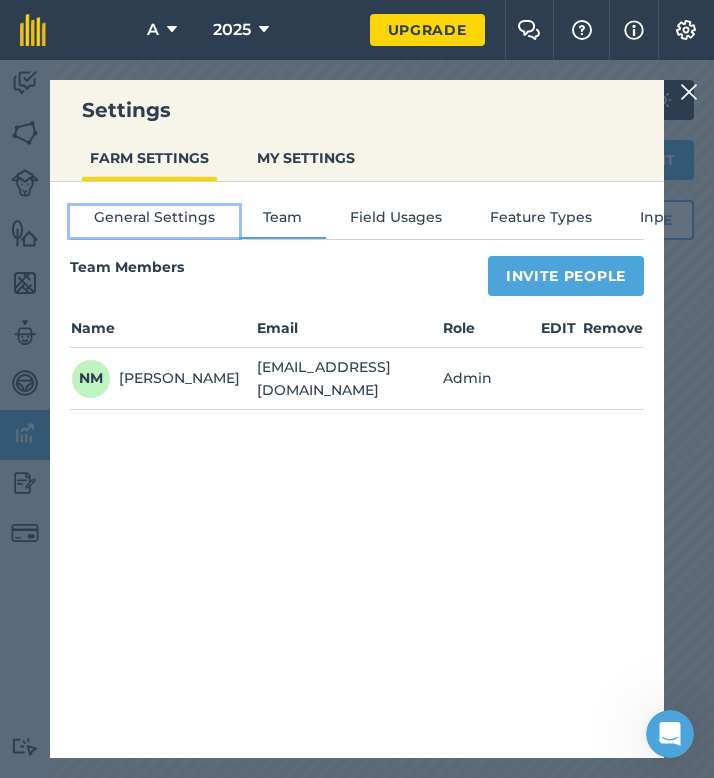 click on "General Settings" at bounding box center (154, 221) 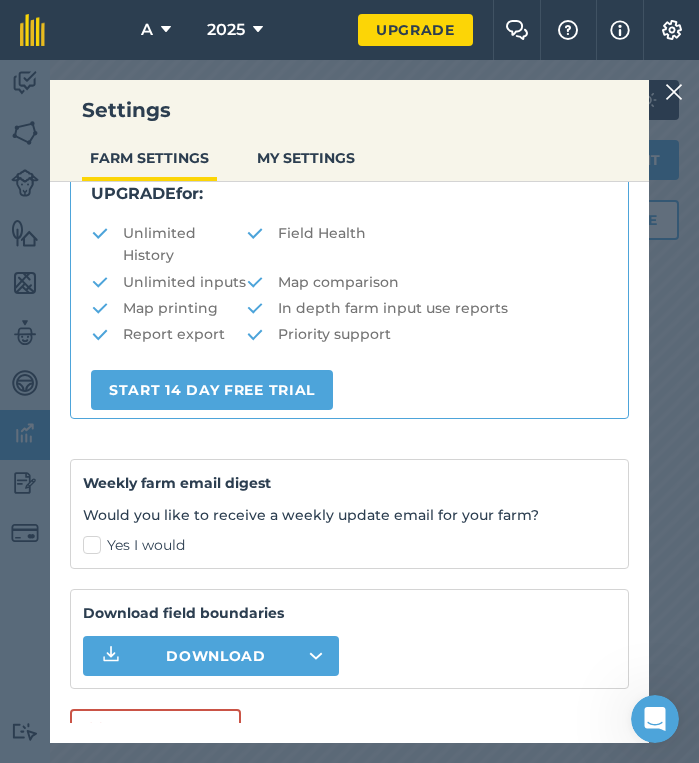 scroll, scrollTop: 444, scrollLeft: 0, axis: vertical 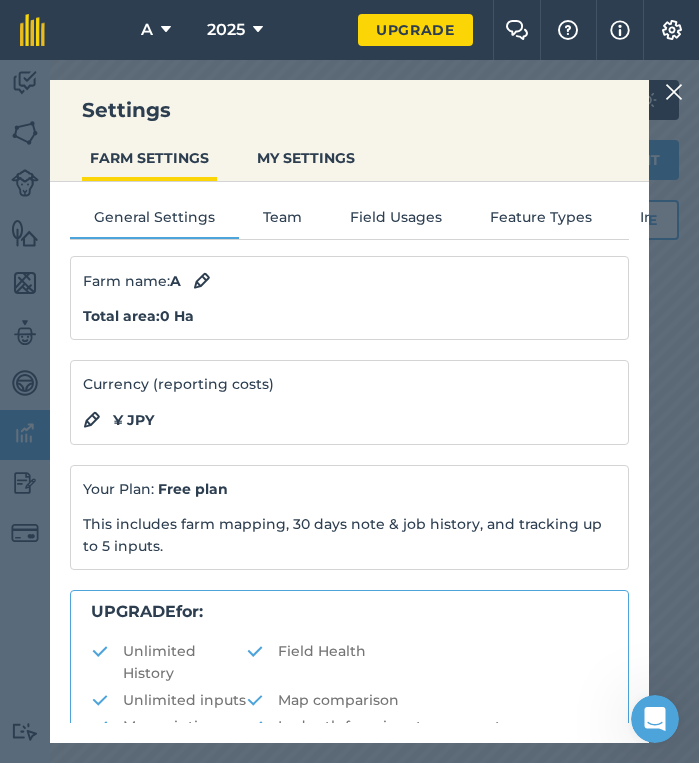 click at bounding box center [674, 92] 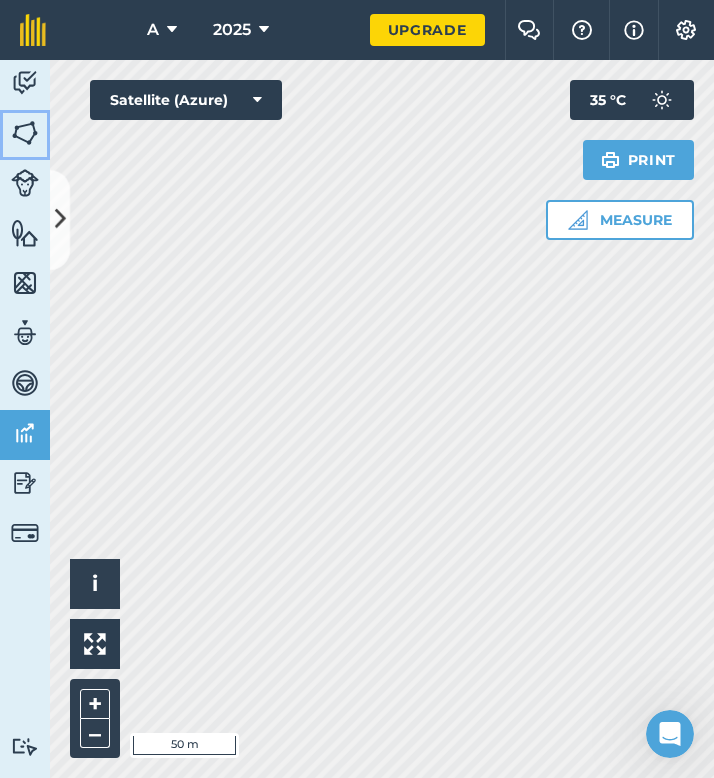 click on "Fields" at bounding box center [25, 135] 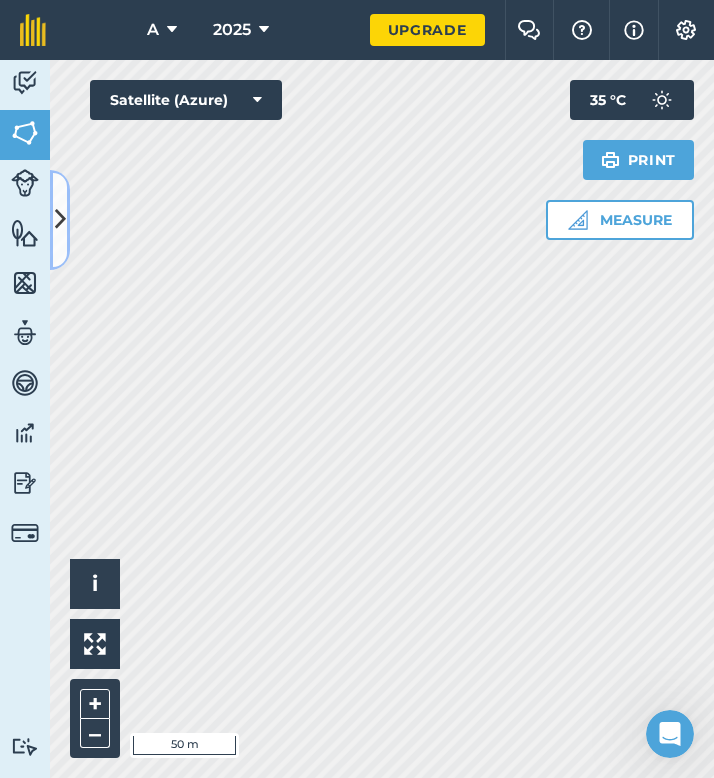 click at bounding box center (60, 220) 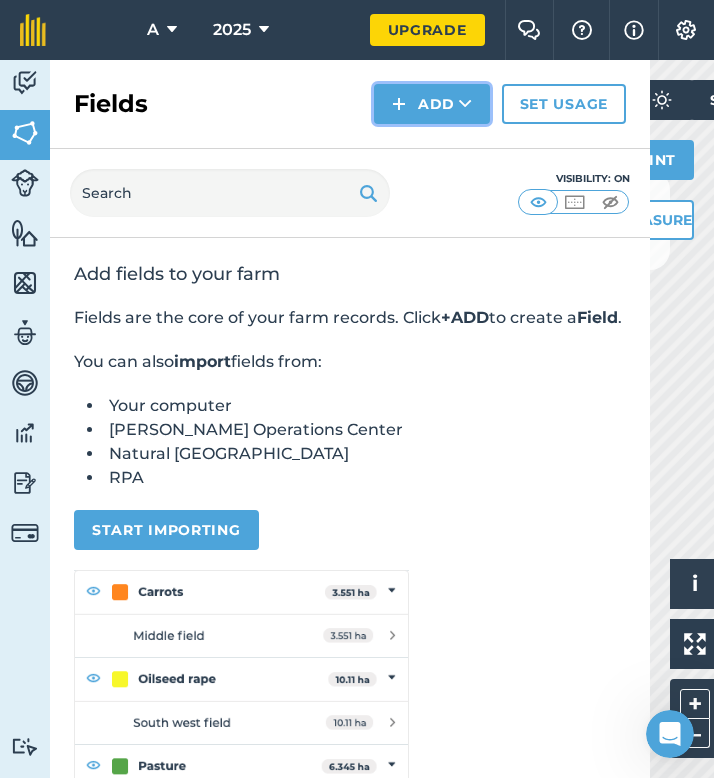 click on "Add" at bounding box center [432, 104] 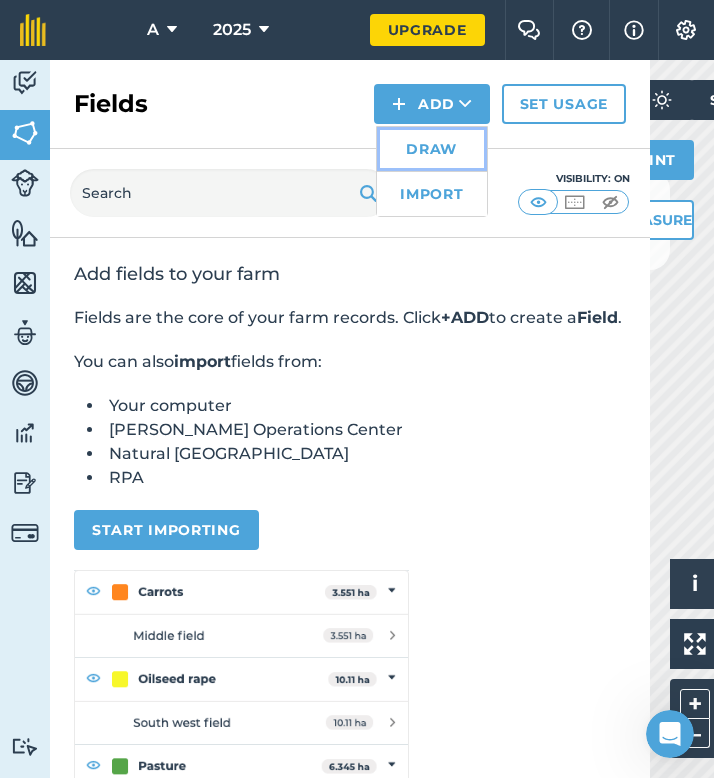 click on "Draw" at bounding box center (432, 149) 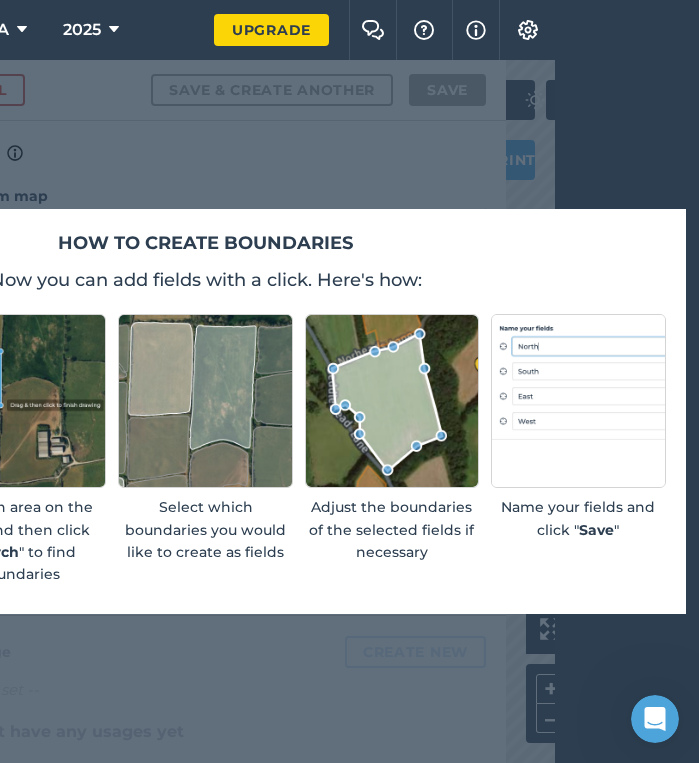 scroll, scrollTop: 0, scrollLeft: 178, axis: horizontal 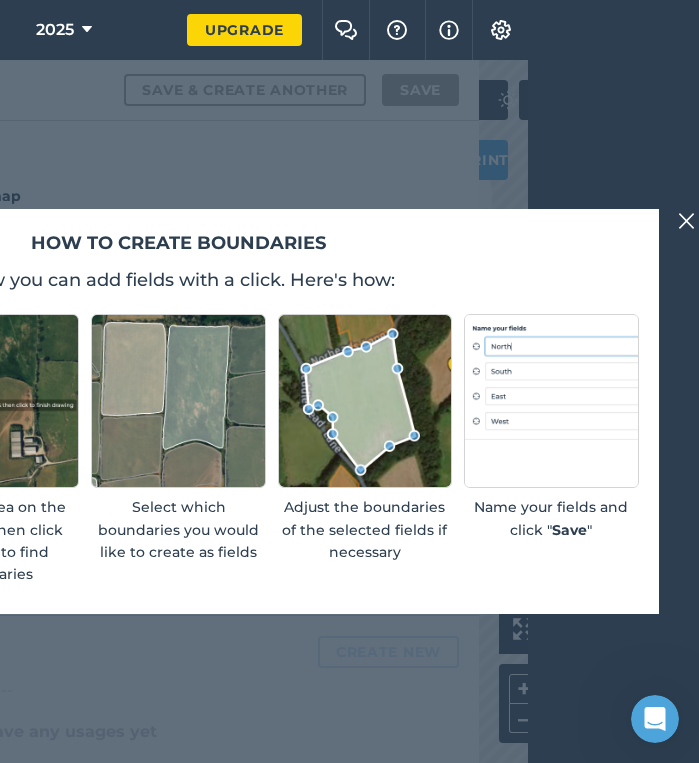 click at bounding box center [687, 221] 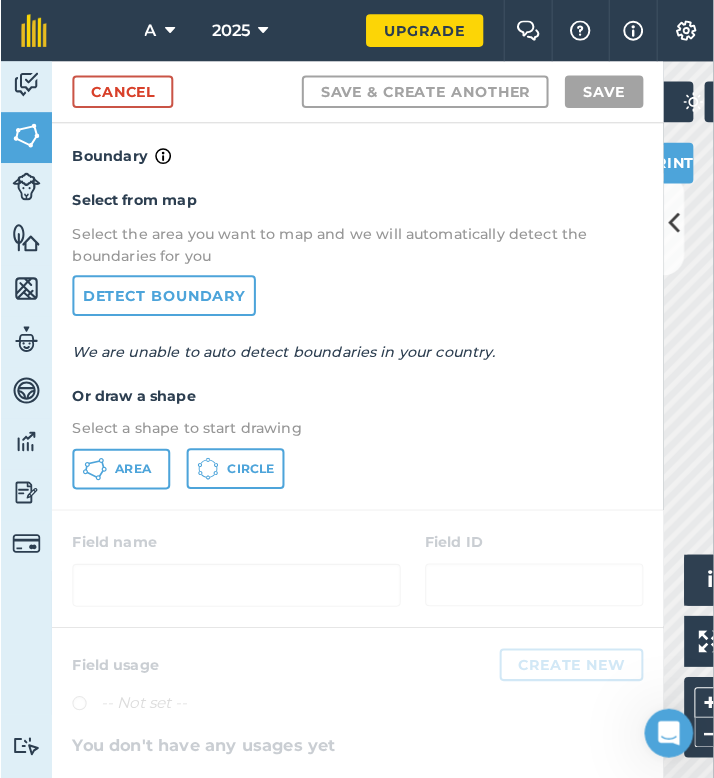 scroll, scrollTop: 0, scrollLeft: 0, axis: both 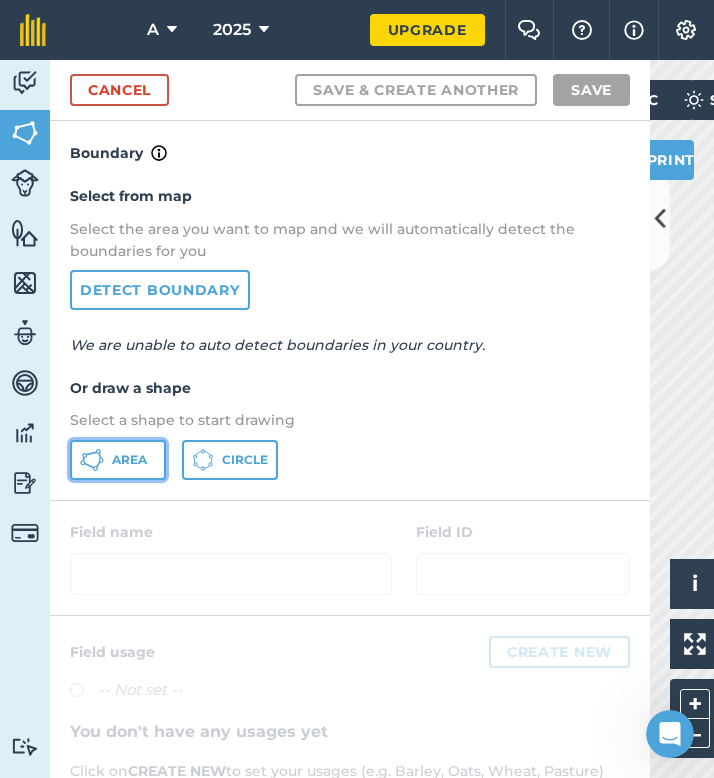 click on "Area" at bounding box center [129, 460] 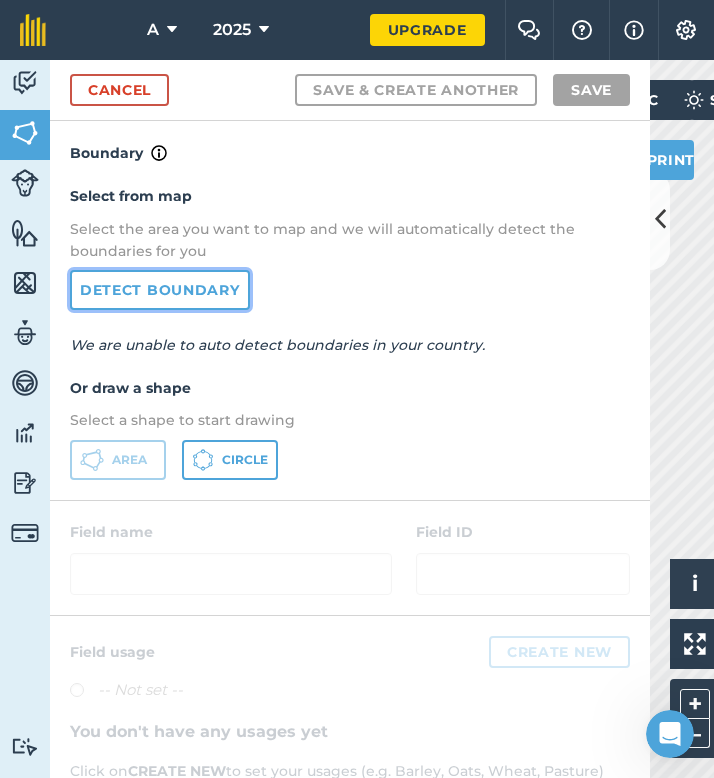 click on "Detect boundary" at bounding box center (160, 290) 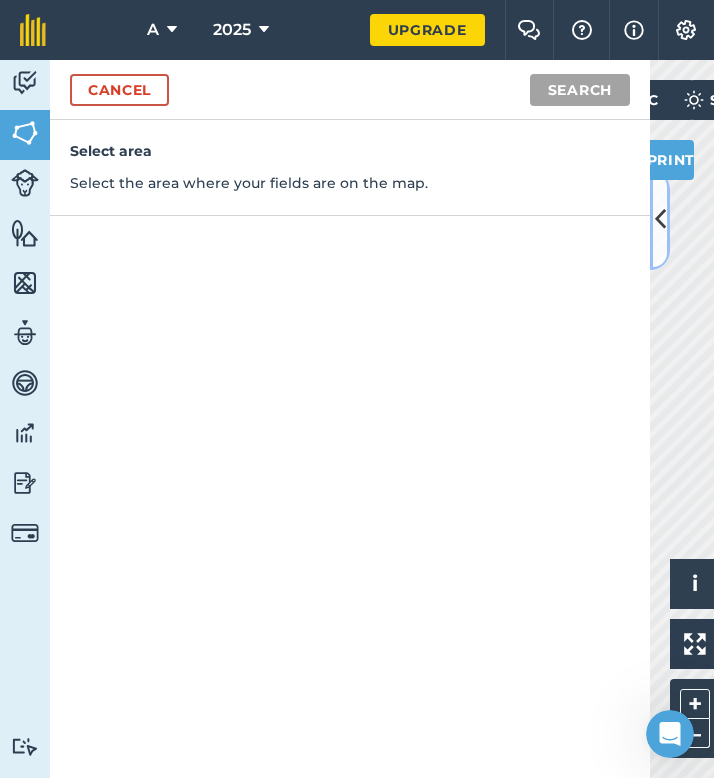 click at bounding box center [660, 220] 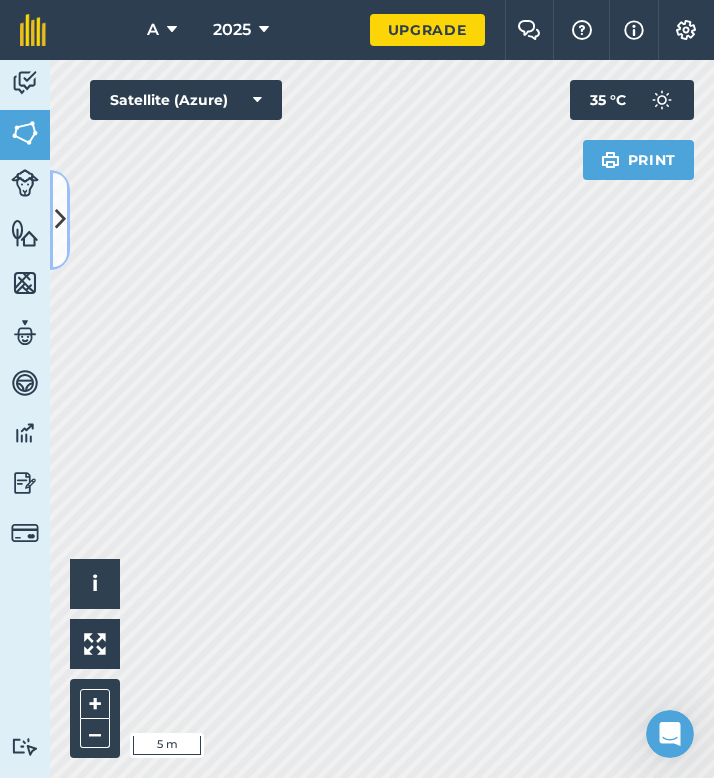 click at bounding box center (60, 220) 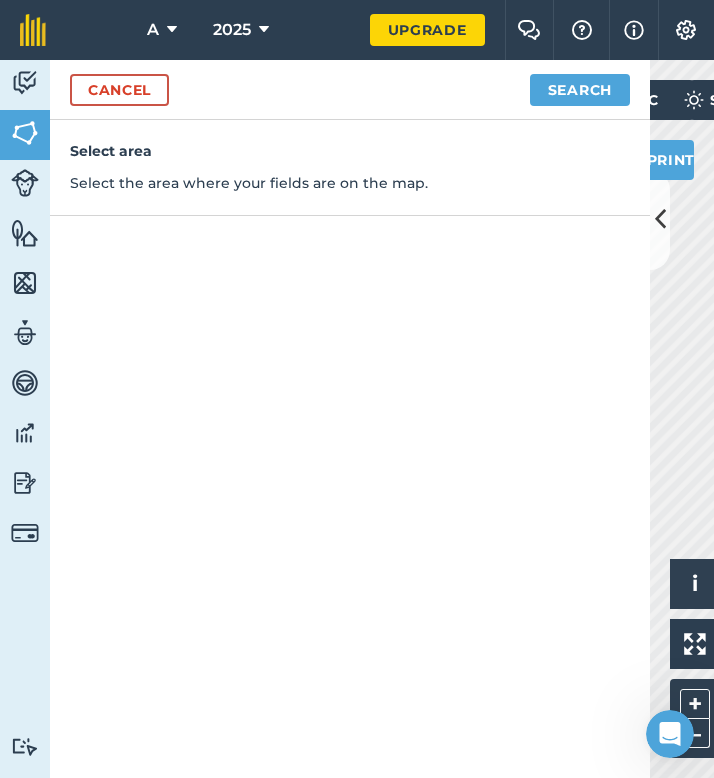 click on "Select area Select the area where your fields are on the map." at bounding box center (350, 168) 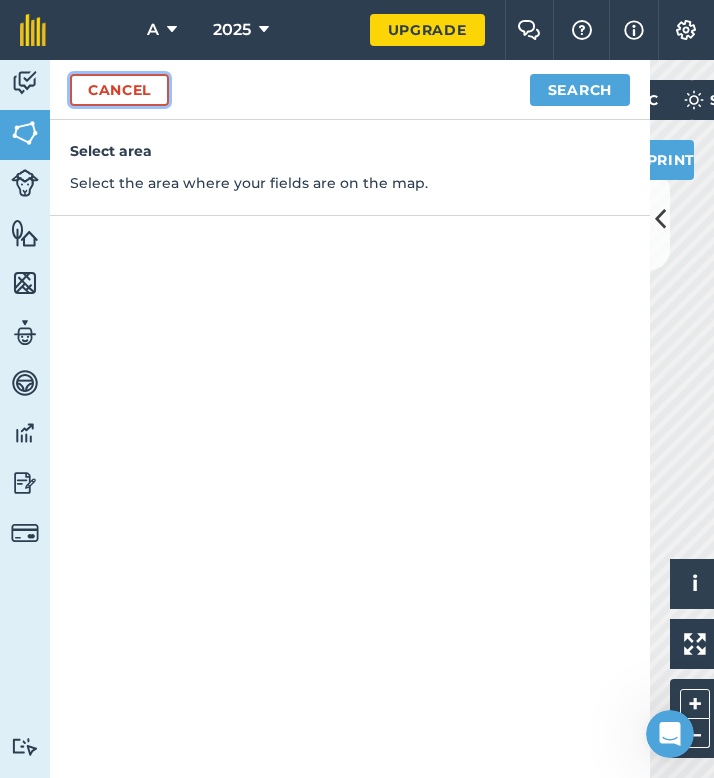 click on "Cancel" at bounding box center [119, 90] 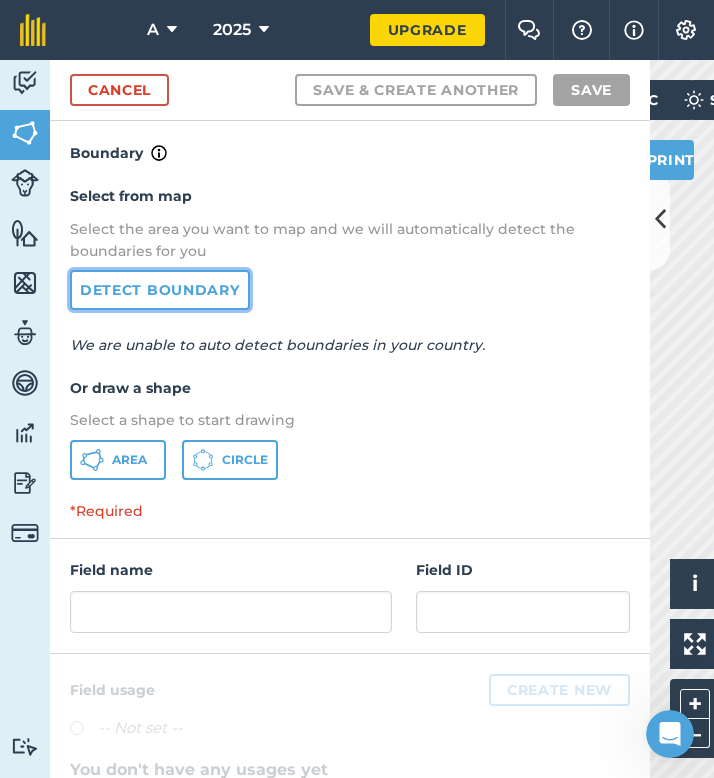 click on "Detect boundary" at bounding box center [160, 290] 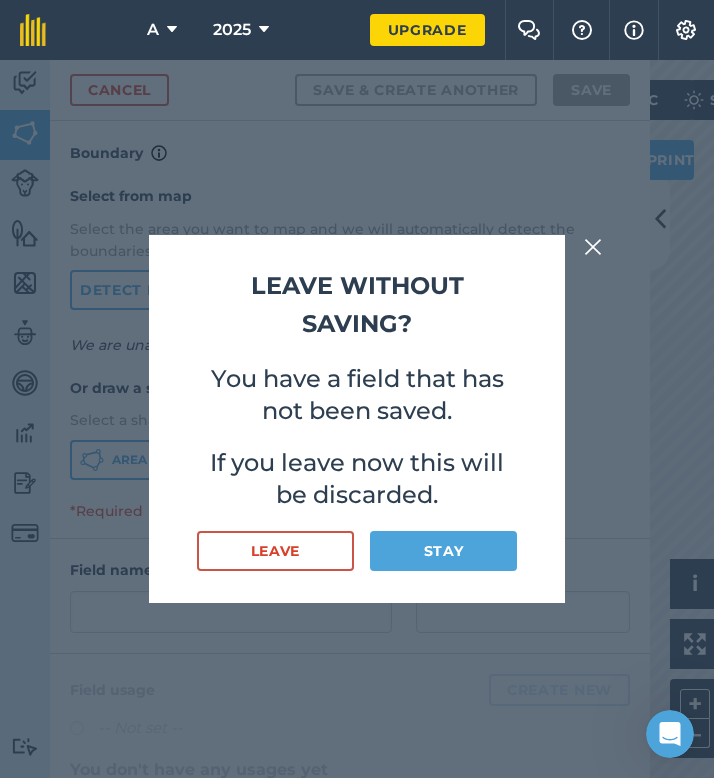 click at bounding box center (593, 247) 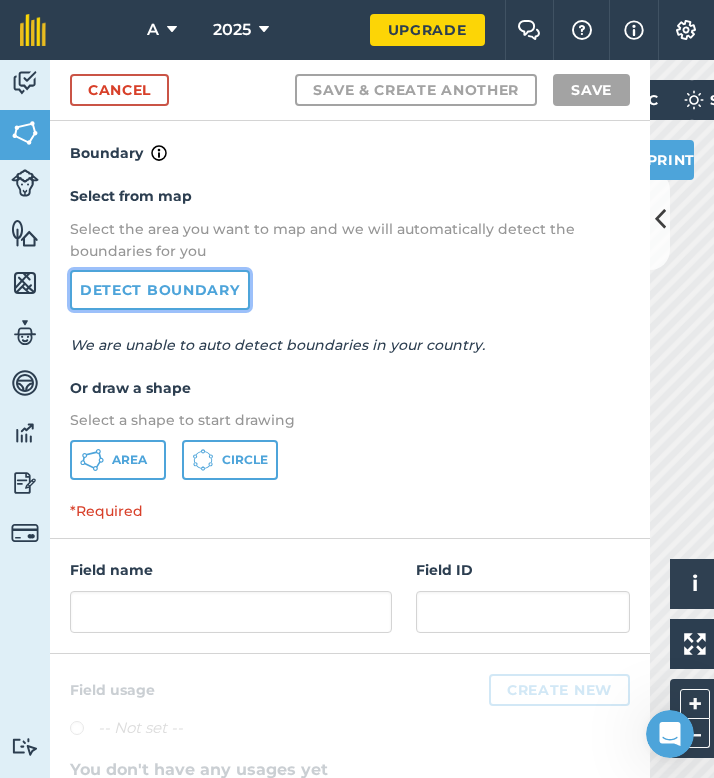 click on "Detect boundary" at bounding box center [160, 290] 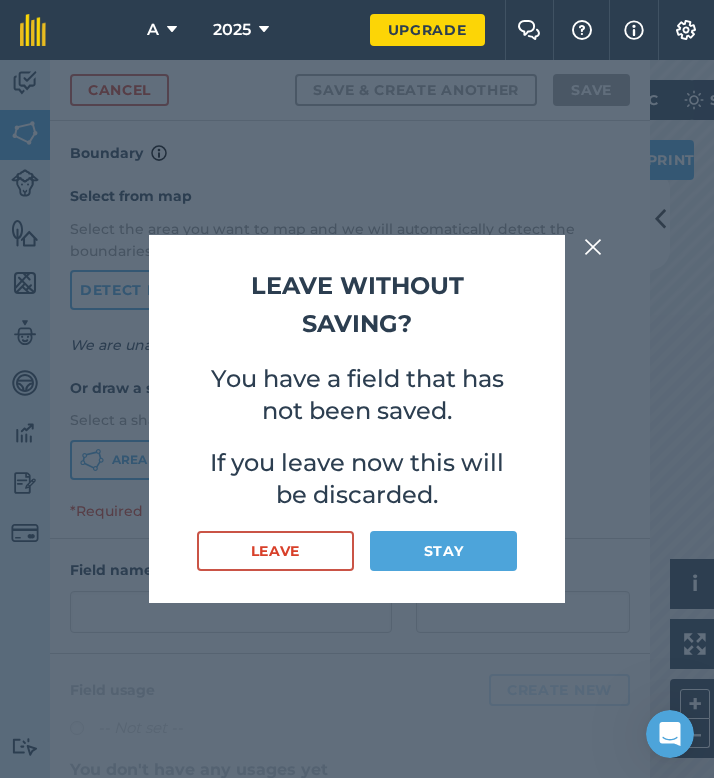 click at bounding box center (593, 247) 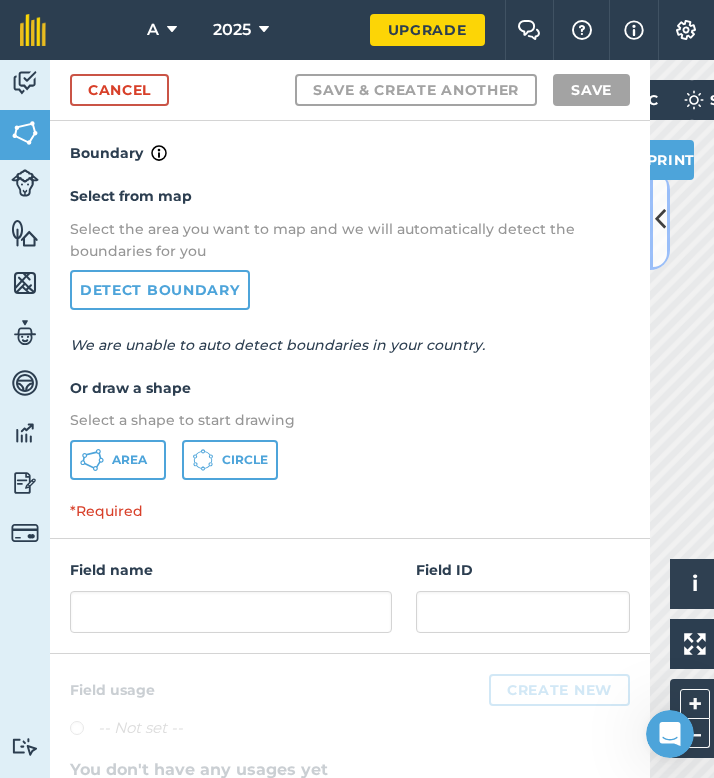 click at bounding box center [660, 219] 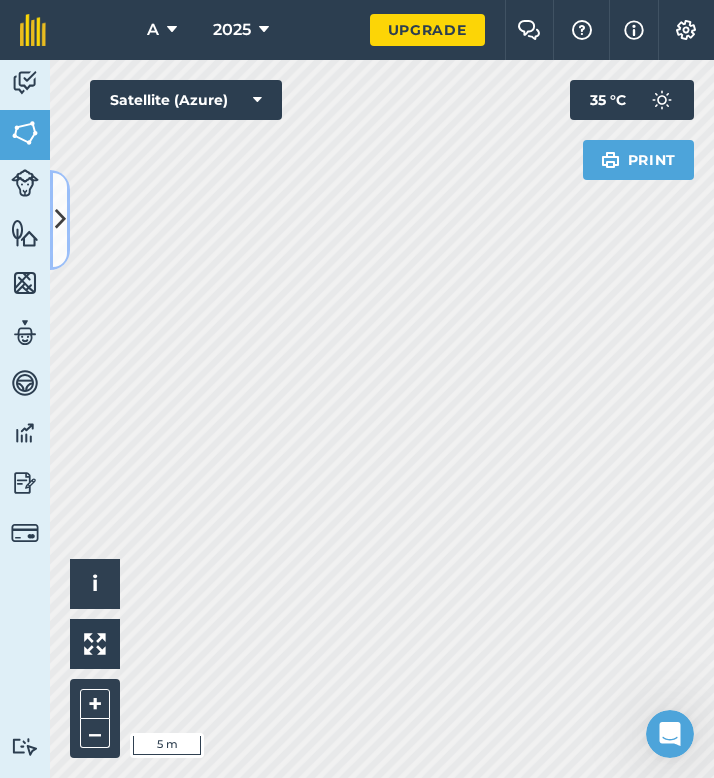 click at bounding box center [60, 220] 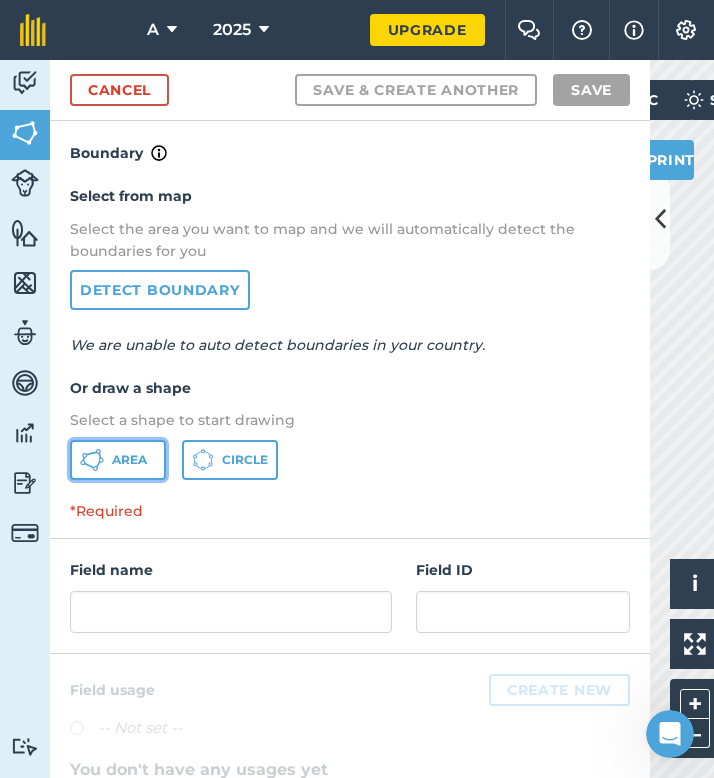 click on "Area" at bounding box center (129, 460) 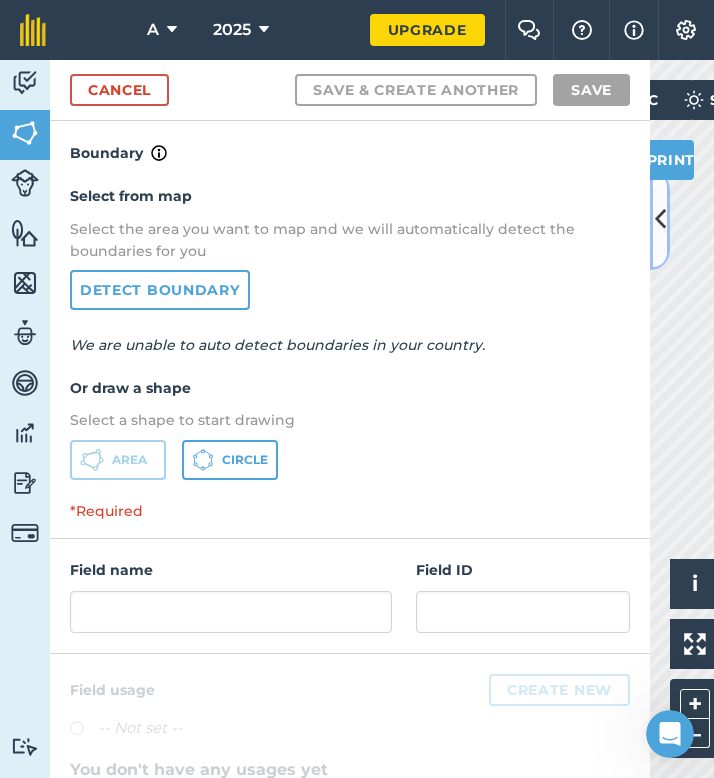 click at bounding box center [660, 219] 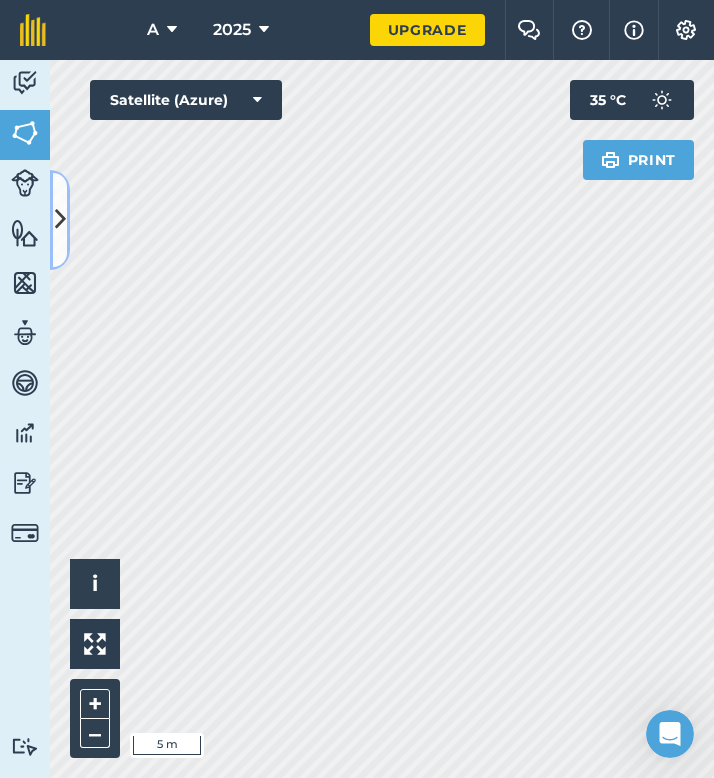 click at bounding box center [60, 219] 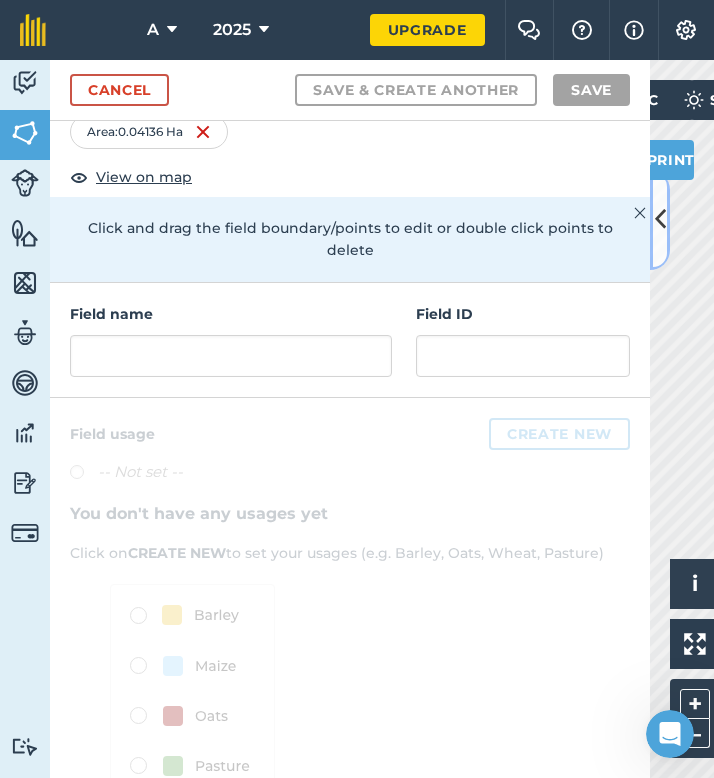 scroll, scrollTop: 96, scrollLeft: 0, axis: vertical 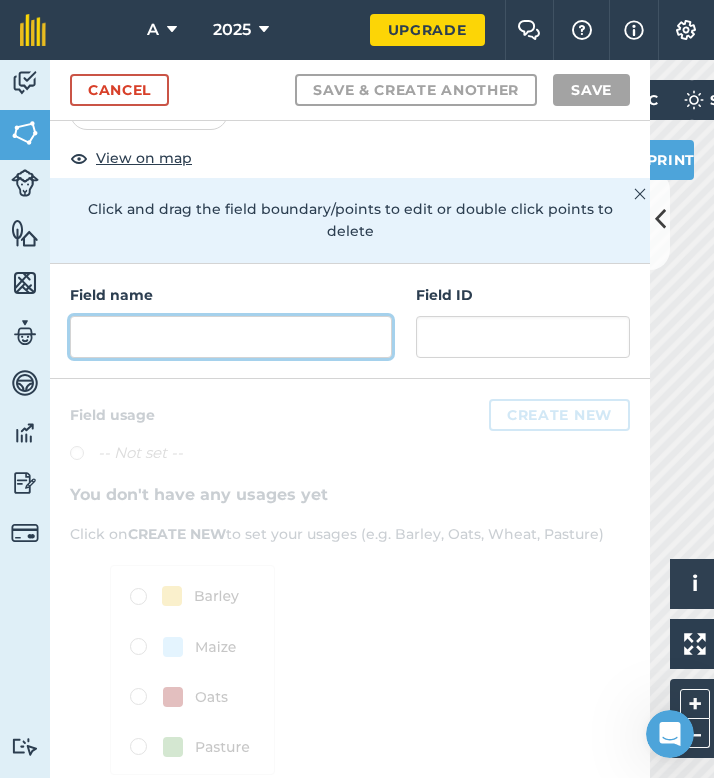 click at bounding box center (231, 337) 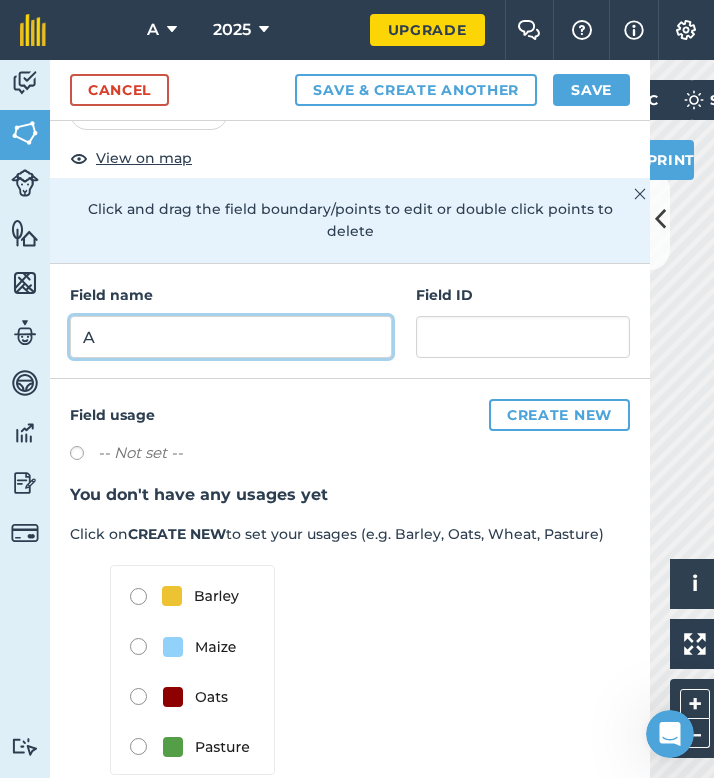 scroll, scrollTop: 130, scrollLeft: 0, axis: vertical 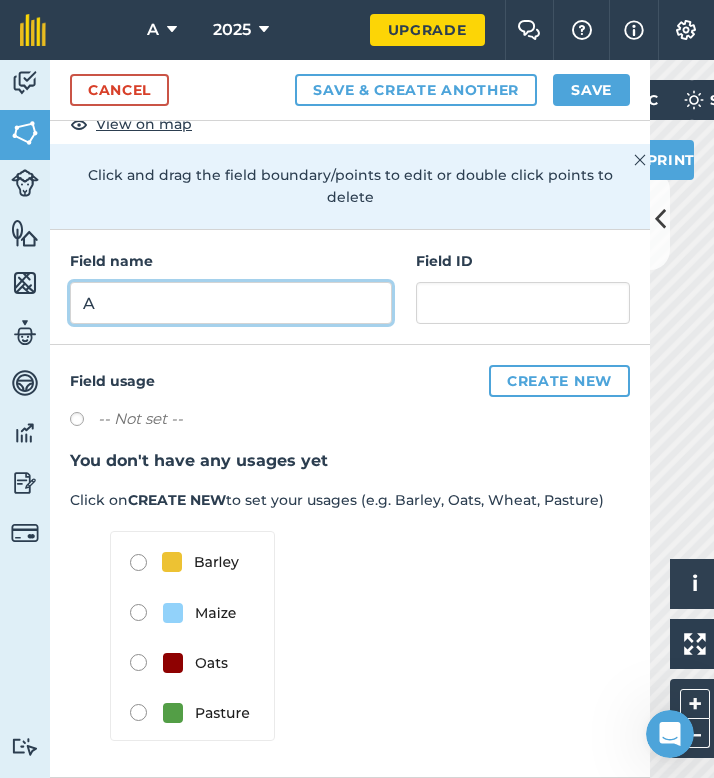 type on "A" 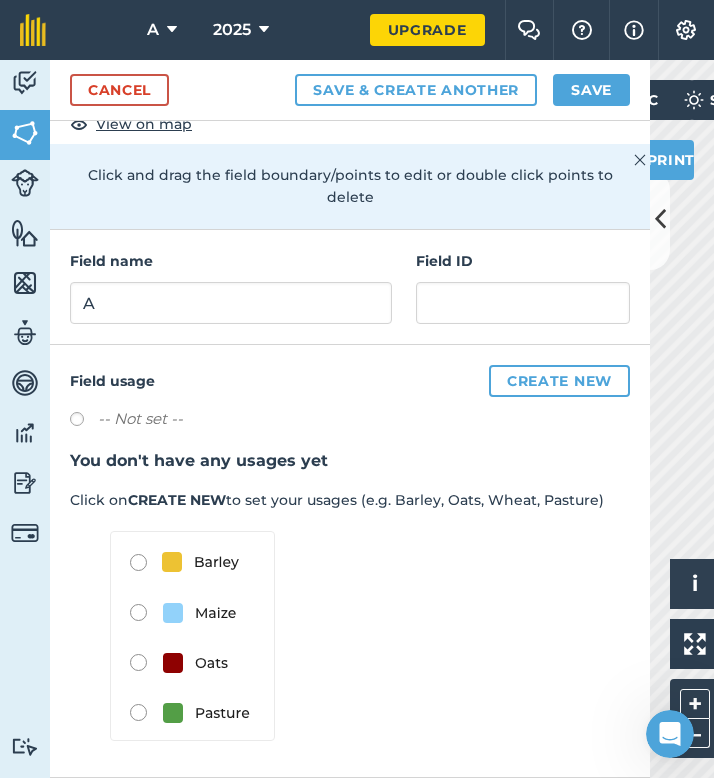 click on "-- Not set --" at bounding box center (140, 419) 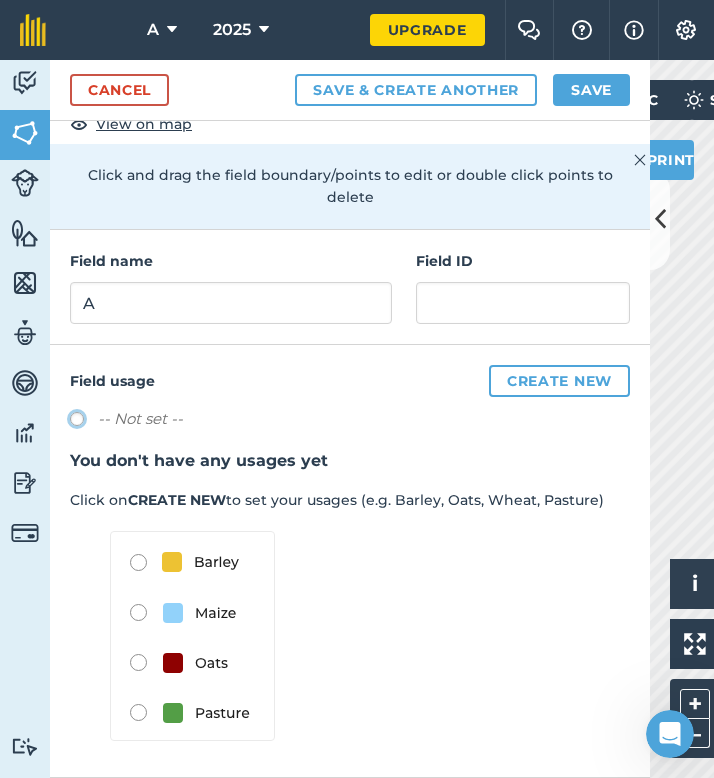 radio on "true" 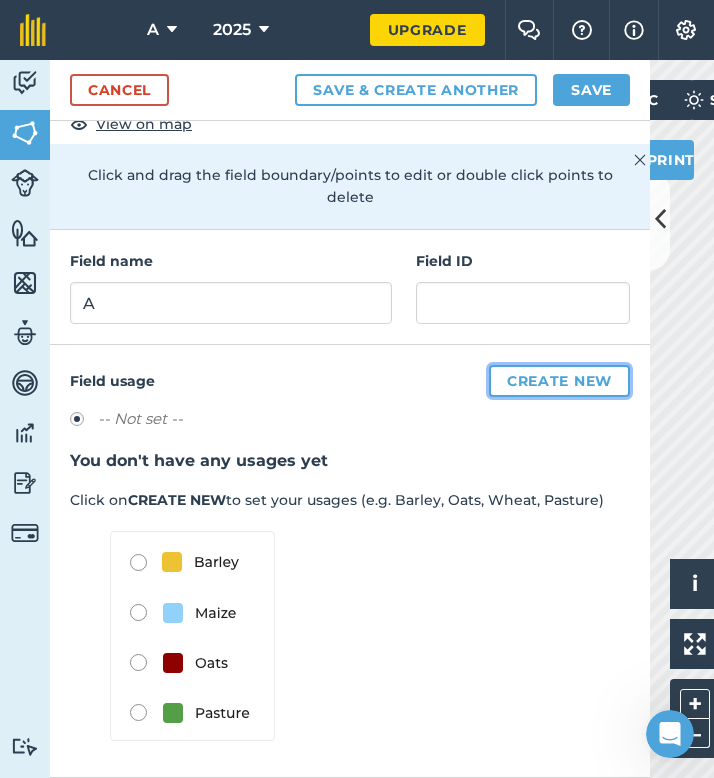 click on "Create new" at bounding box center (559, 381) 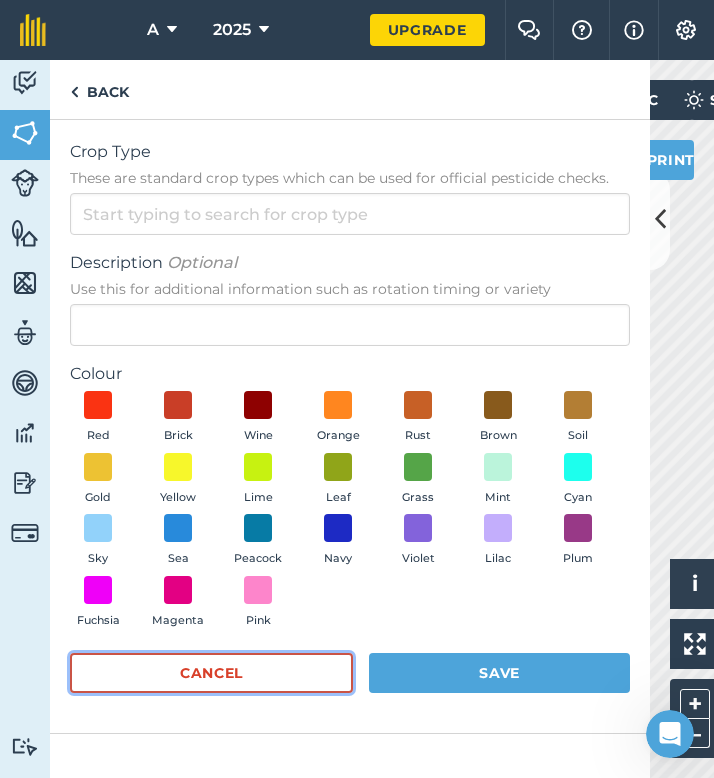click on "Cancel" at bounding box center (211, 673) 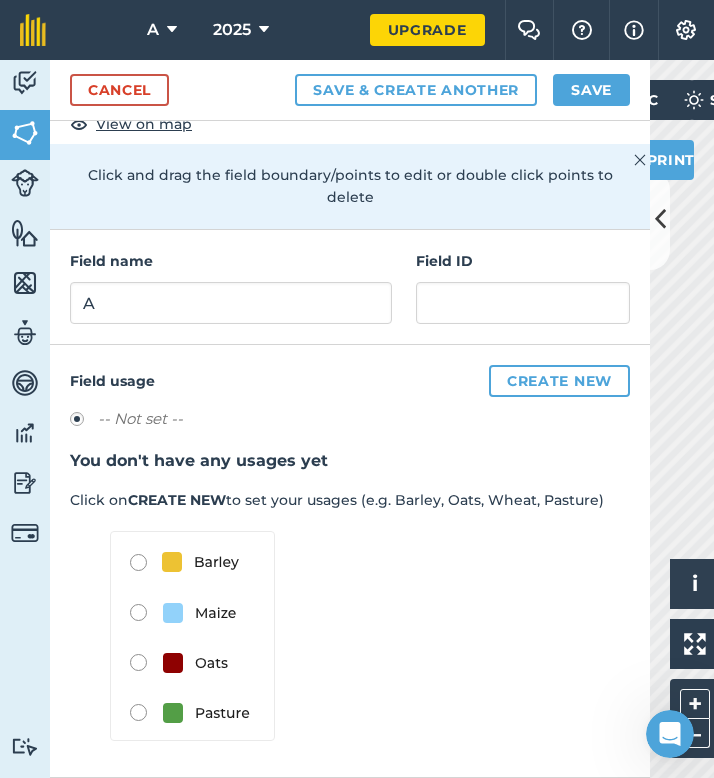 scroll, scrollTop: 0, scrollLeft: 0, axis: both 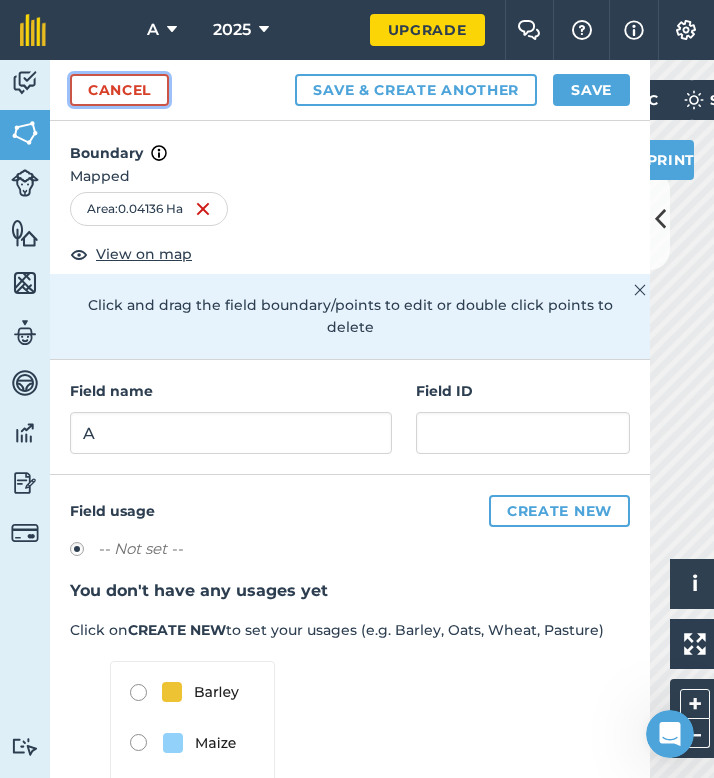 click on "Cancel" at bounding box center (119, 90) 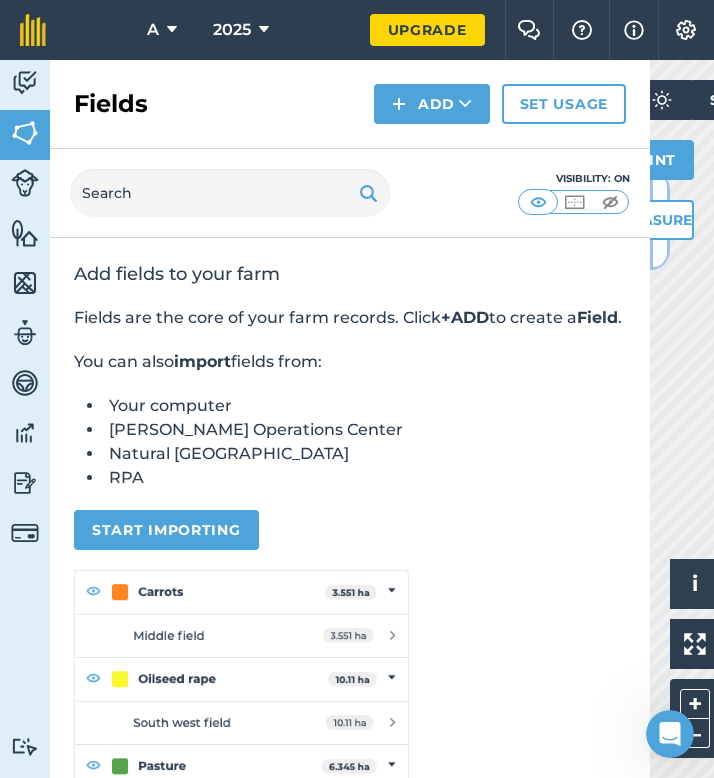 click at bounding box center [660, 220] 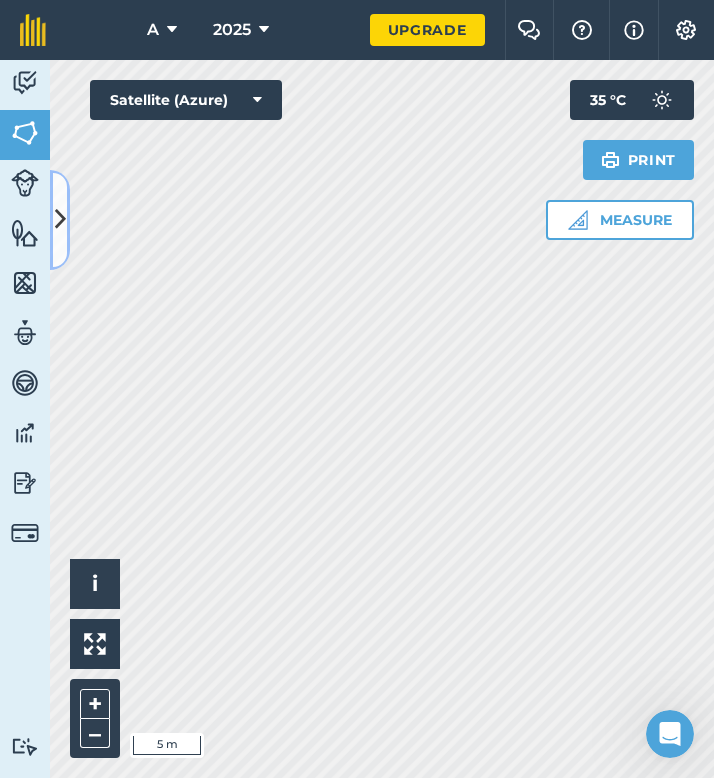 click at bounding box center [60, 220] 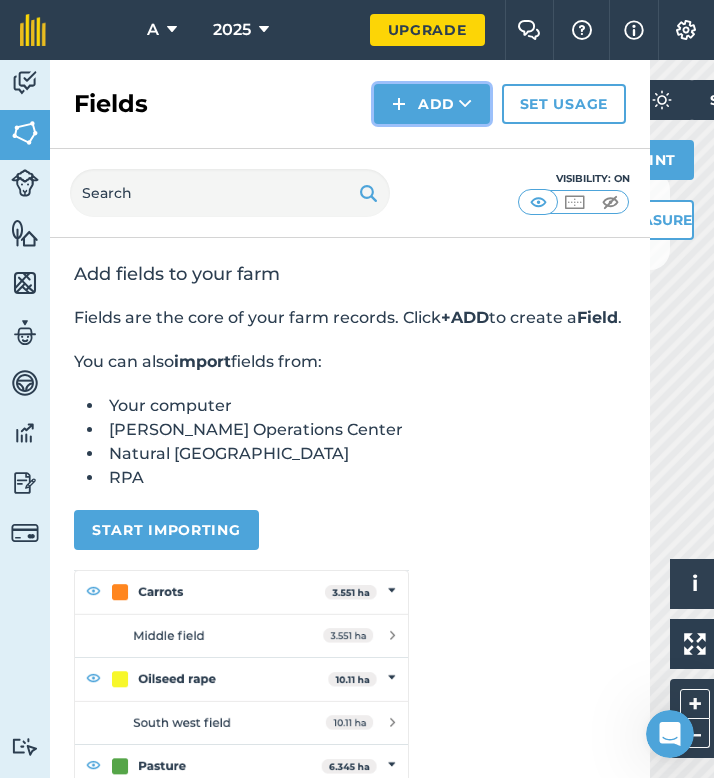 click on "Add" at bounding box center (432, 104) 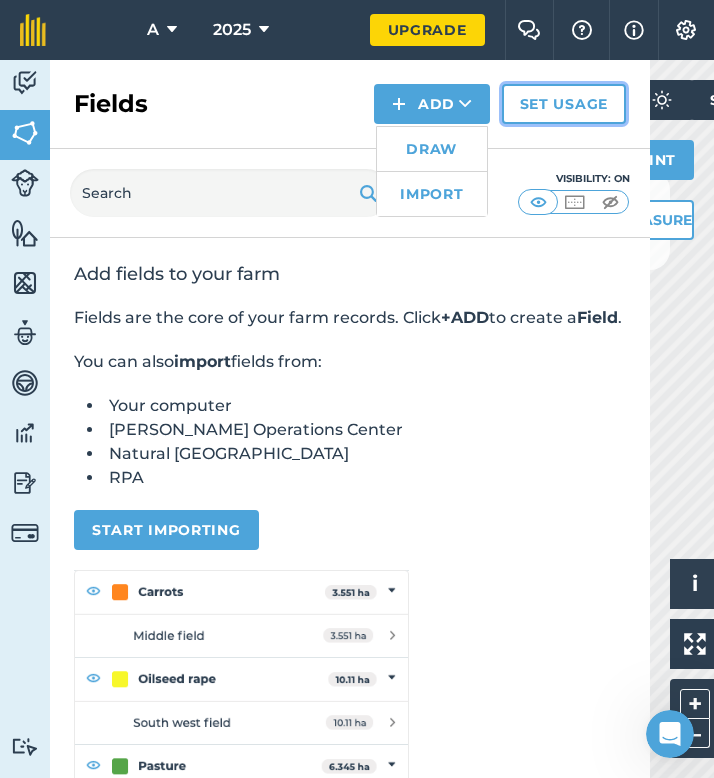 click on "Set usage" at bounding box center [564, 104] 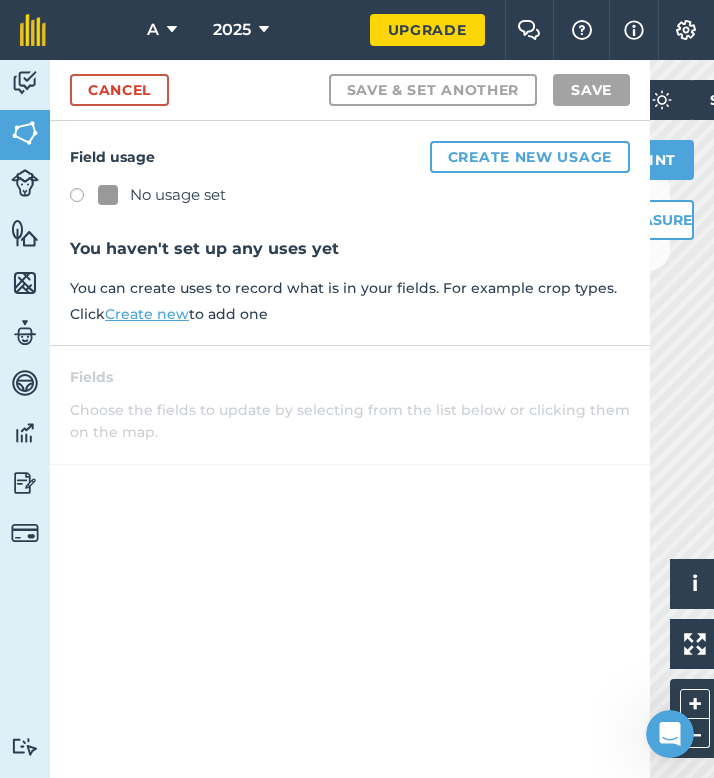 click at bounding box center (84, 198) 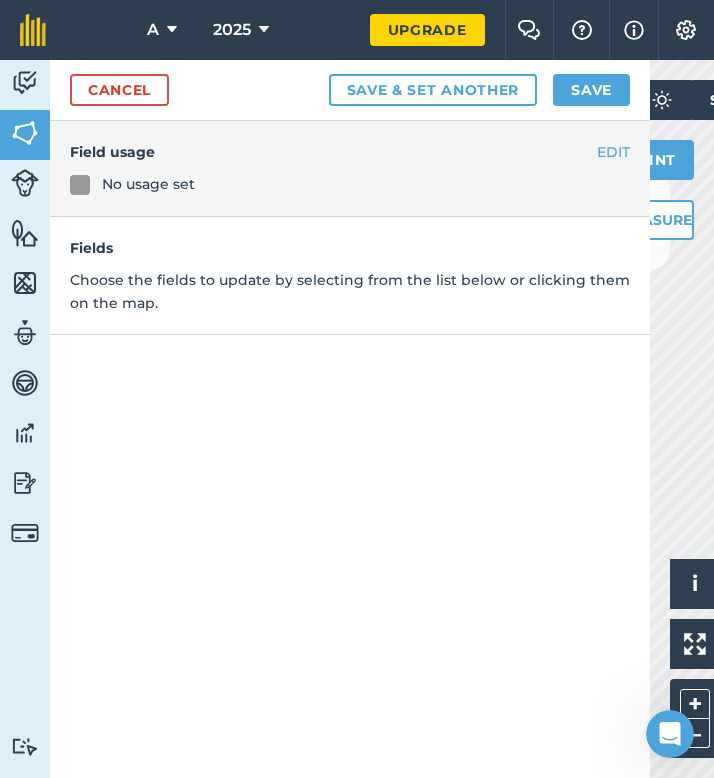 click on "Fields" at bounding box center [350, 248] 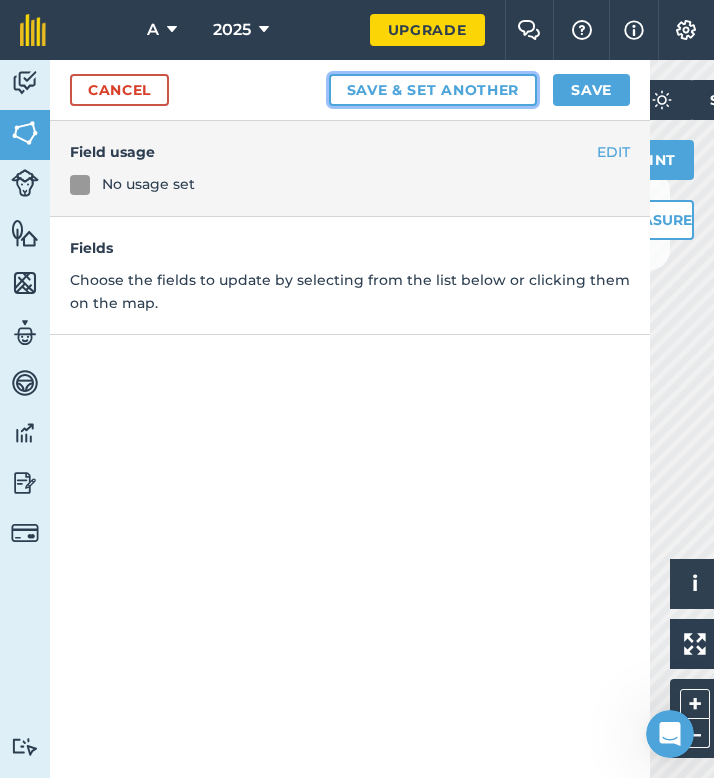 click on "Save & set another" at bounding box center [433, 90] 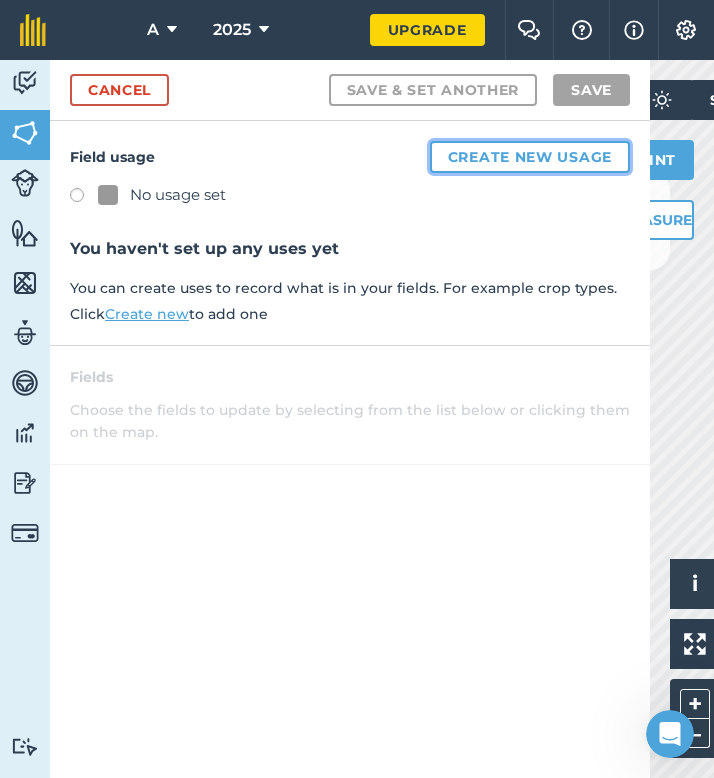 click on "Create new usage" at bounding box center [530, 157] 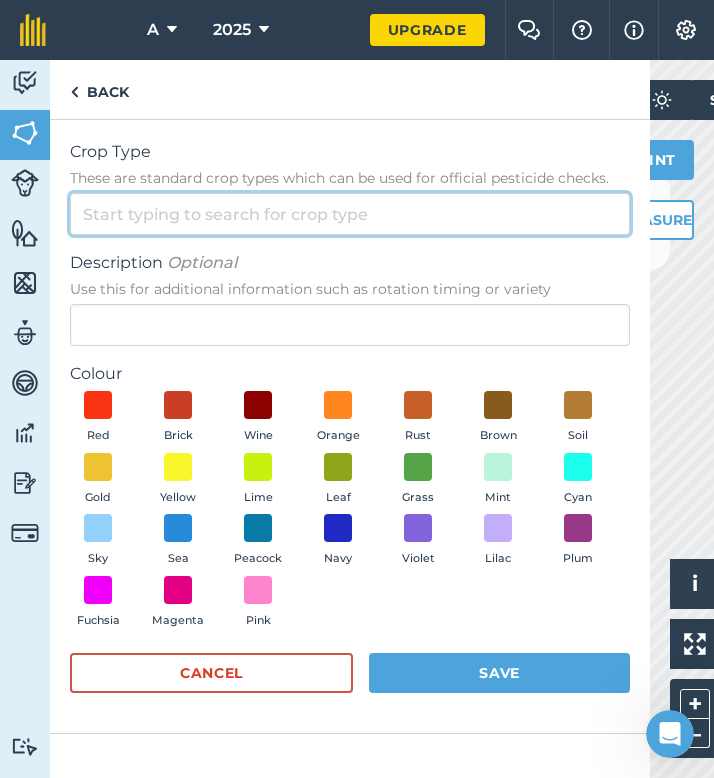 click on "Crop Type These are standard crop types which can be used for official pesticide checks." at bounding box center [350, 214] 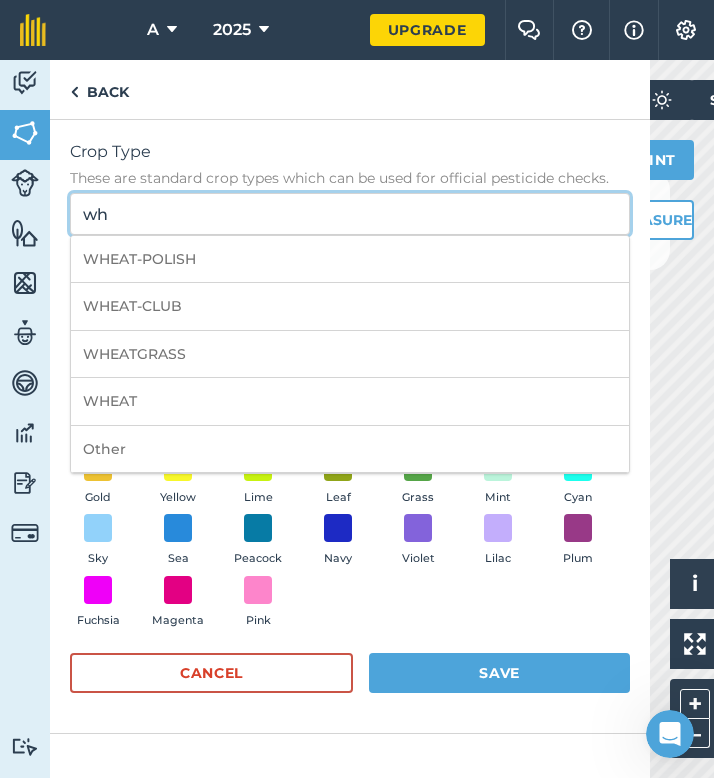 type on "w" 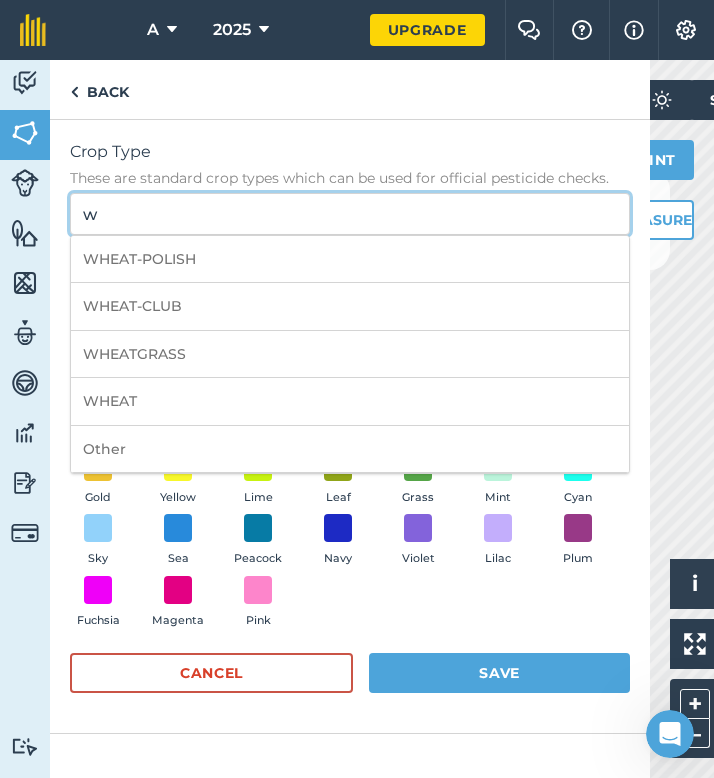 type 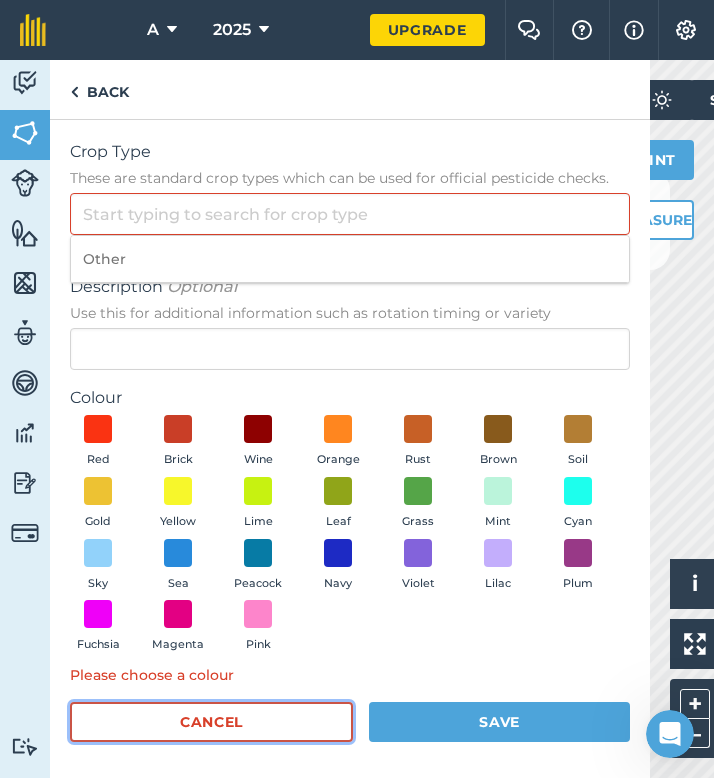 click on "Cancel" at bounding box center [211, 722] 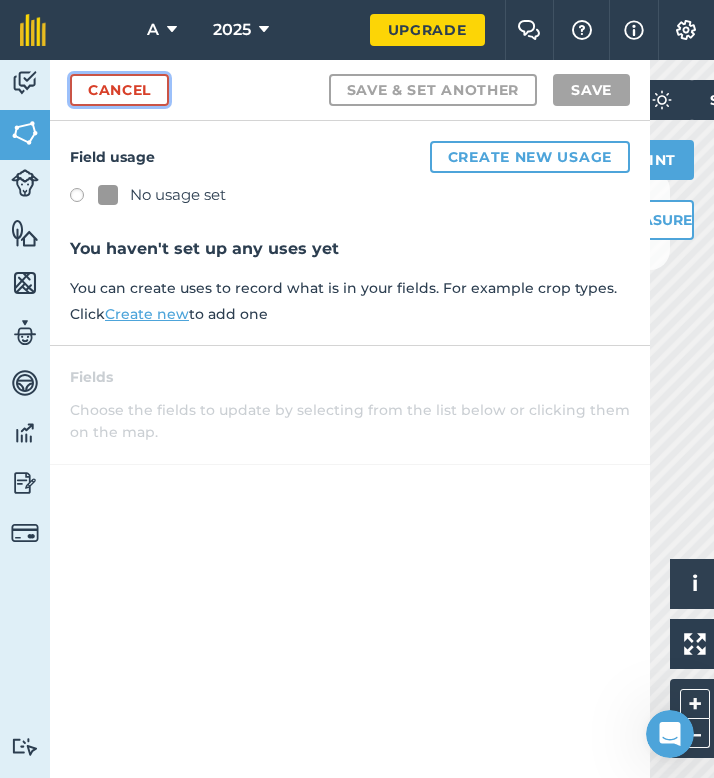 click on "Cancel" at bounding box center [119, 90] 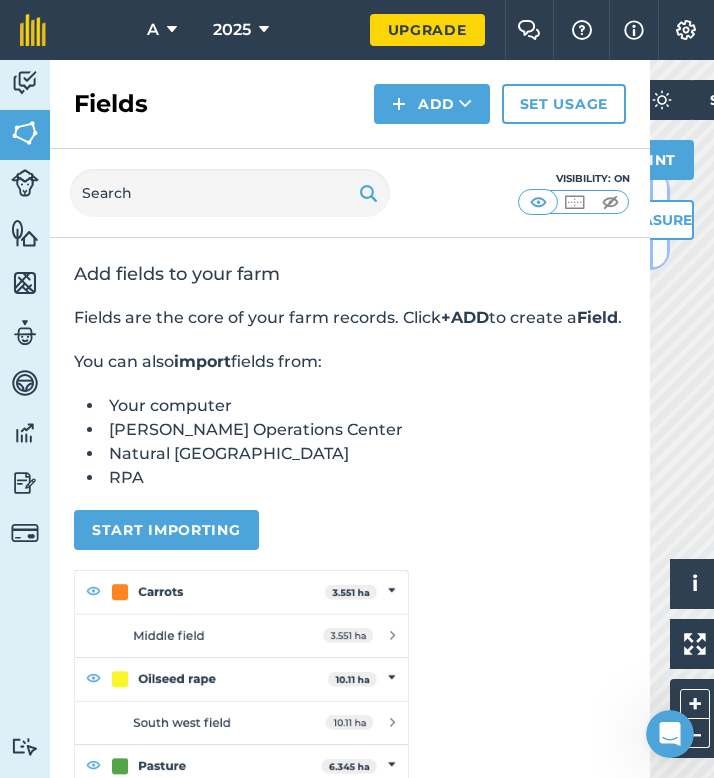 click at bounding box center (660, 220) 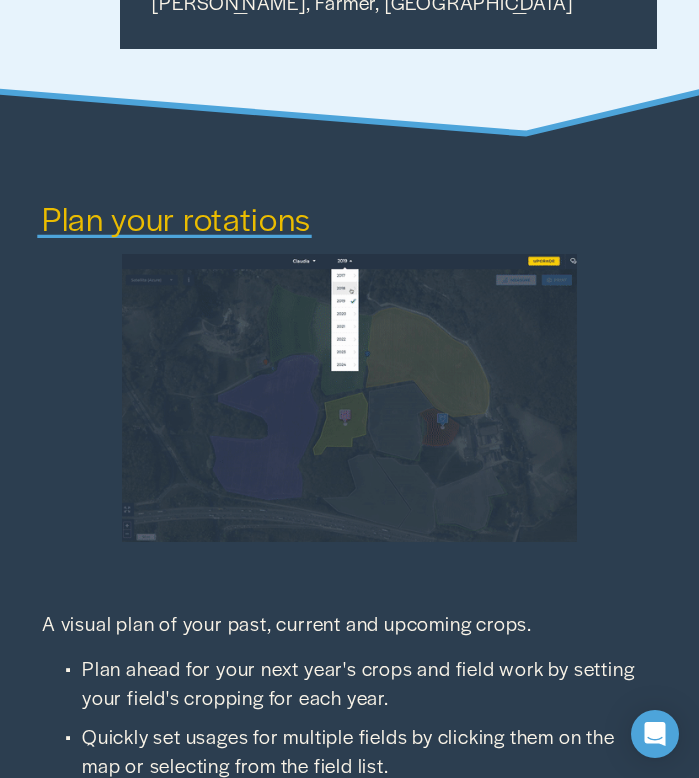scroll, scrollTop: 1391, scrollLeft: 0, axis: vertical 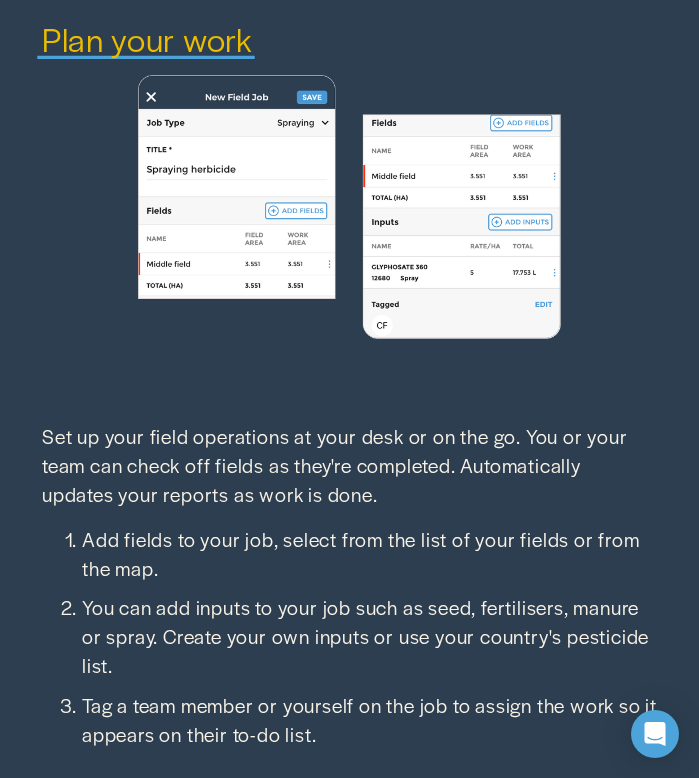 click at bounding box center (349, 207) 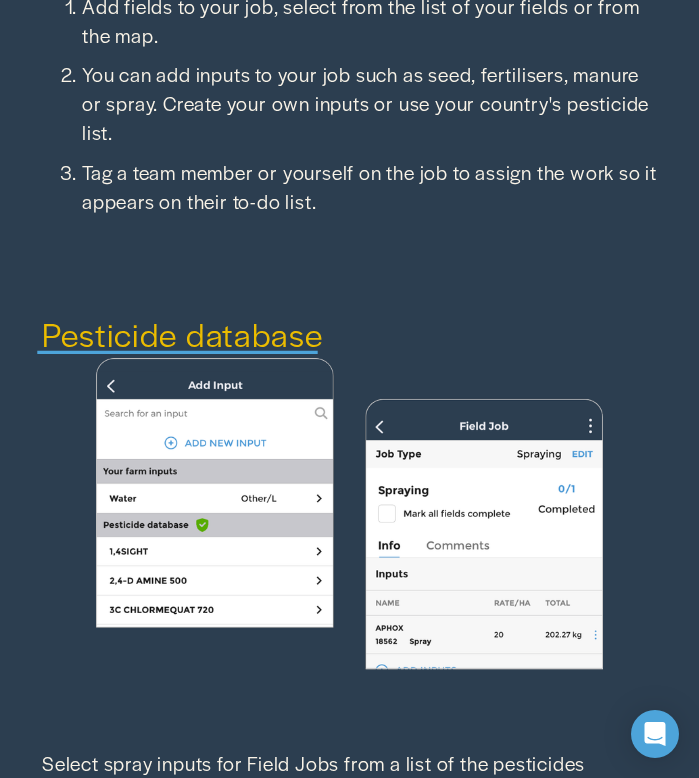 scroll, scrollTop: 2844, scrollLeft: 0, axis: vertical 